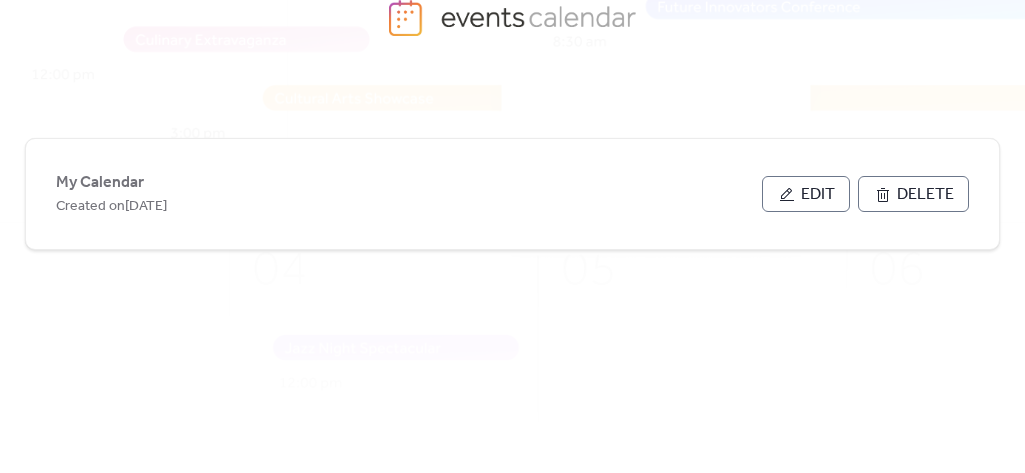 scroll, scrollTop: 156, scrollLeft: 0, axis: vertical 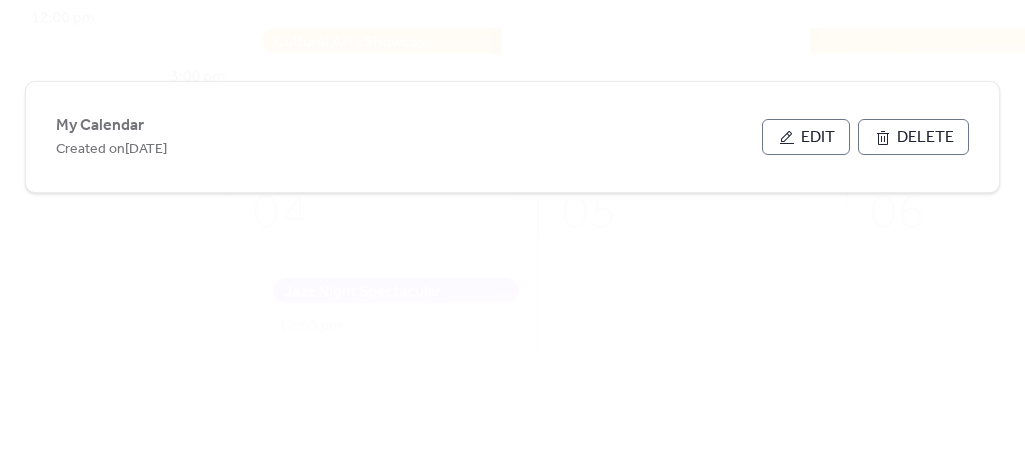 click on "Edit" at bounding box center [818, 138] 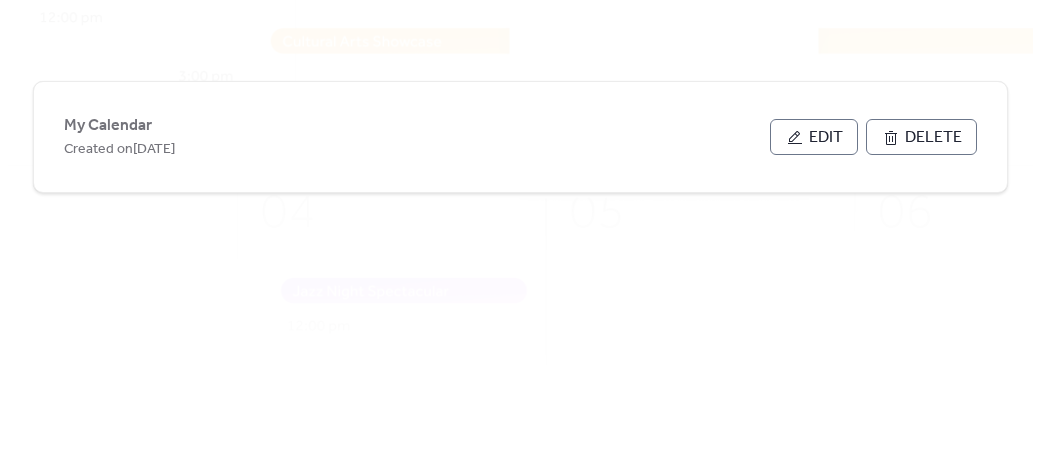 scroll, scrollTop: 0, scrollLeft: 0, axis: both 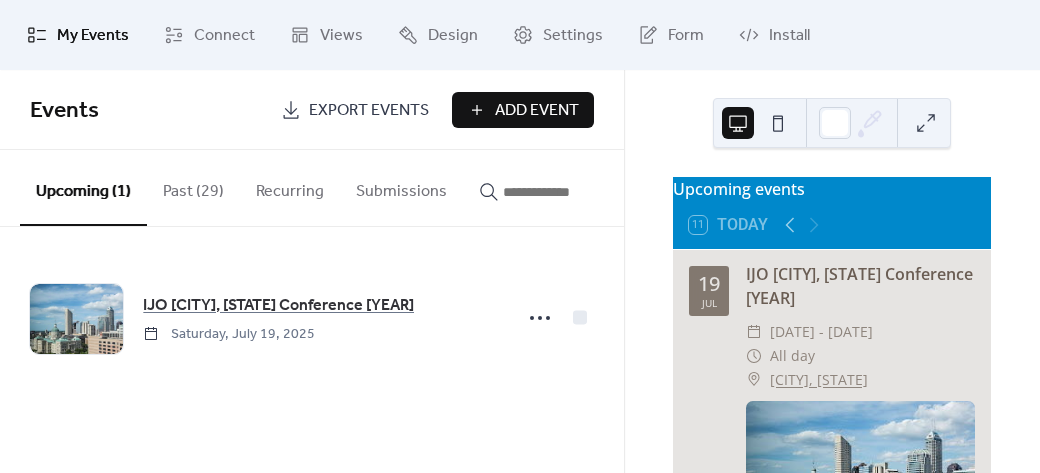 click on "Add Event" at bounding box center [537, 111] 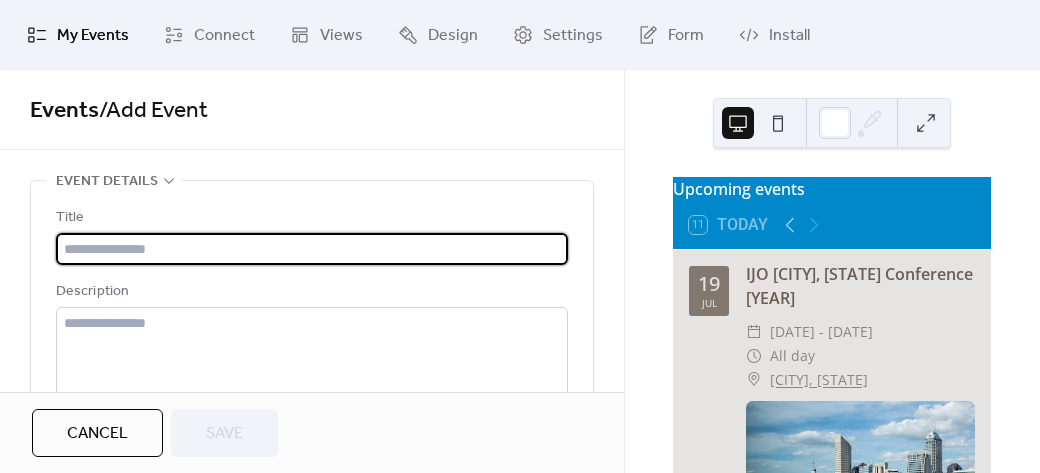 paste on "**********" 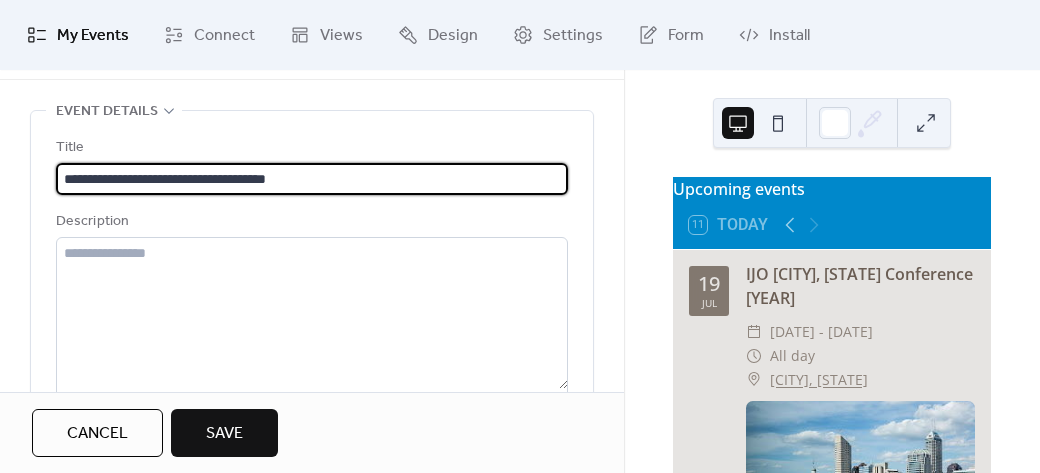 scroll, scrollTop: 200, scrollLeft: 0, axis: vertical 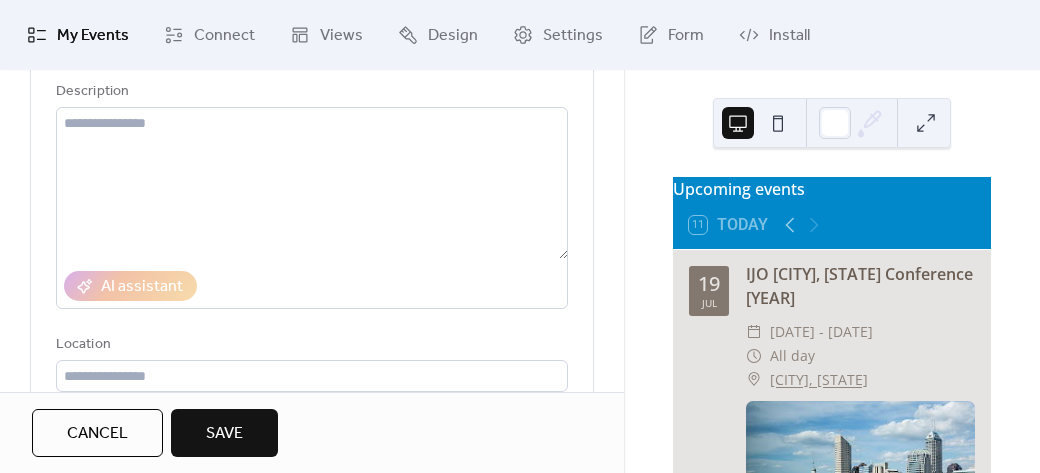 type on "**********" 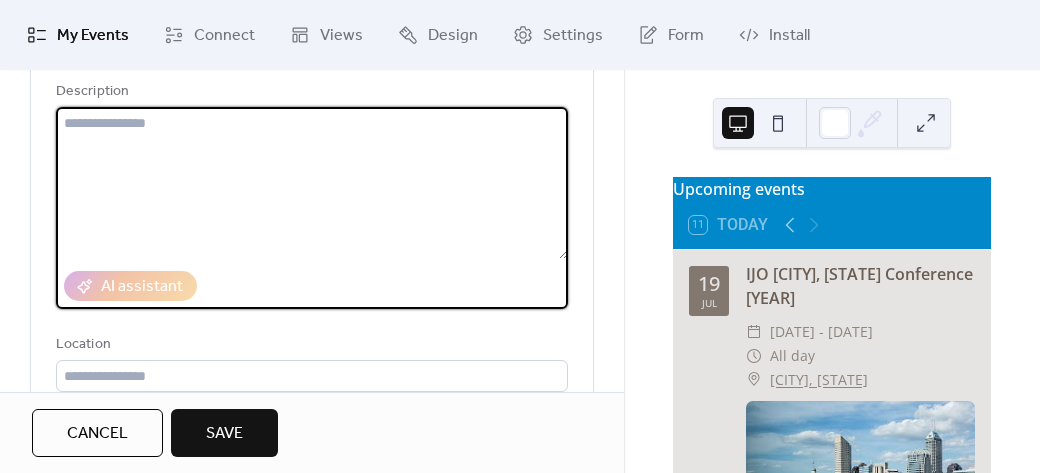 click at bounding box center (312, 183) 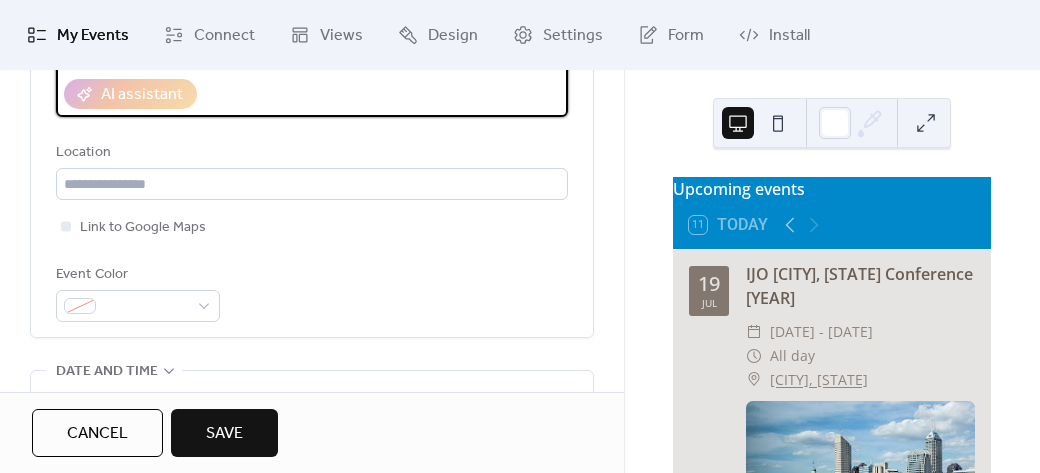 scroll, scrollTop: 400, scrollLeft: 0, axis: vertical 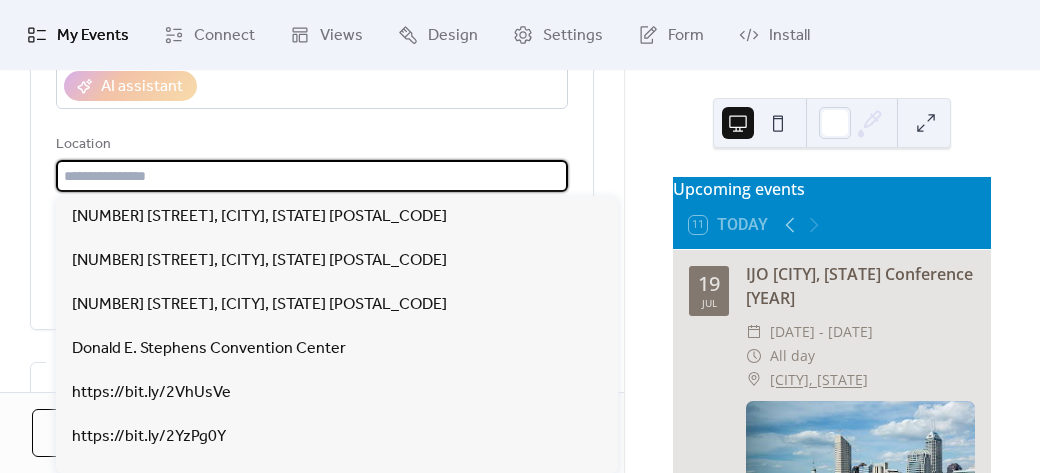 click at bounding box center [312, 176] 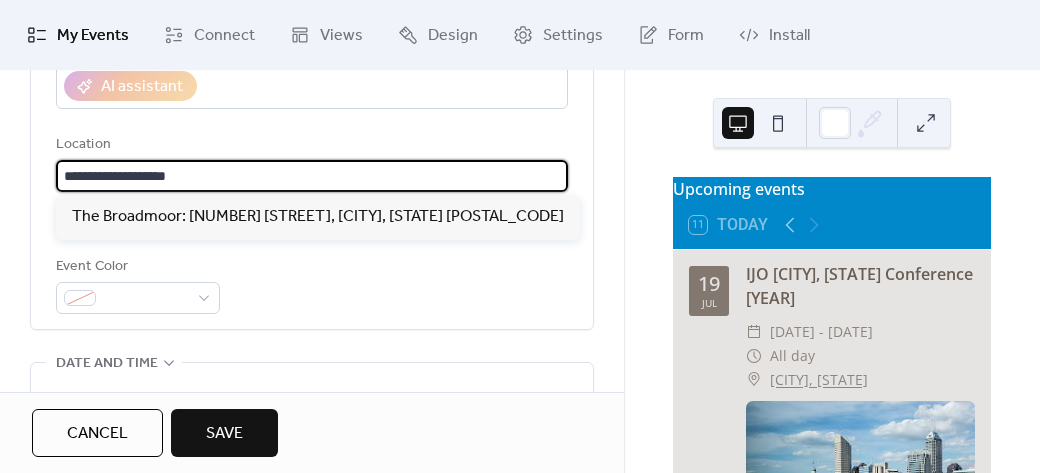 type on "**********" 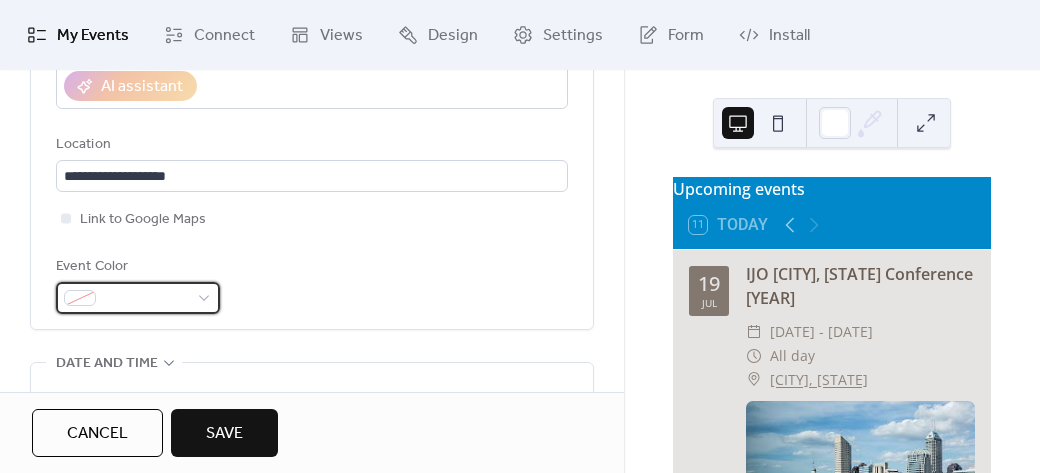click at bounding box center [138, 298] 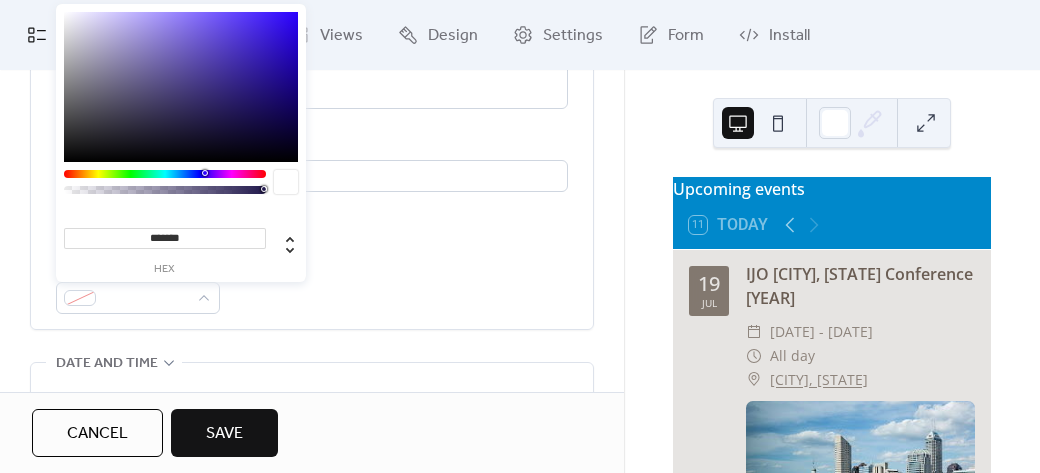 type on "*******" 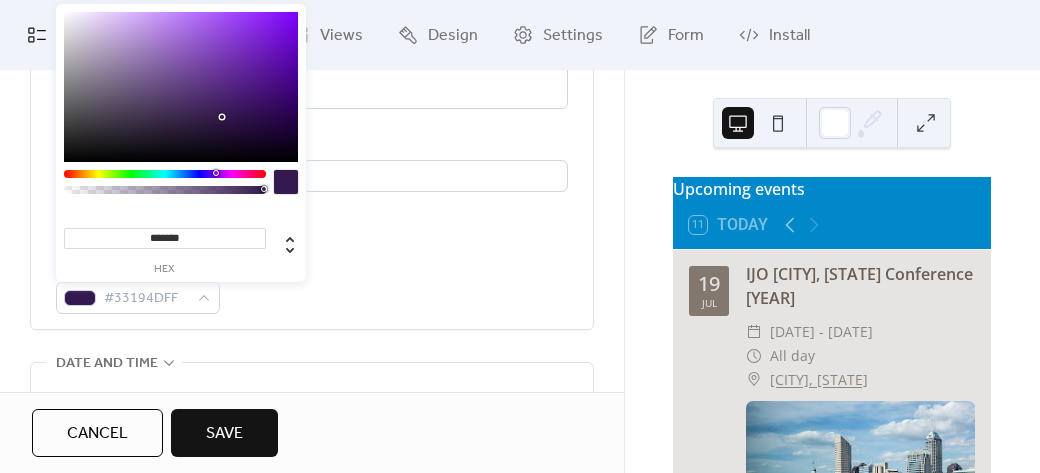 click at bounding box center [165, 174] 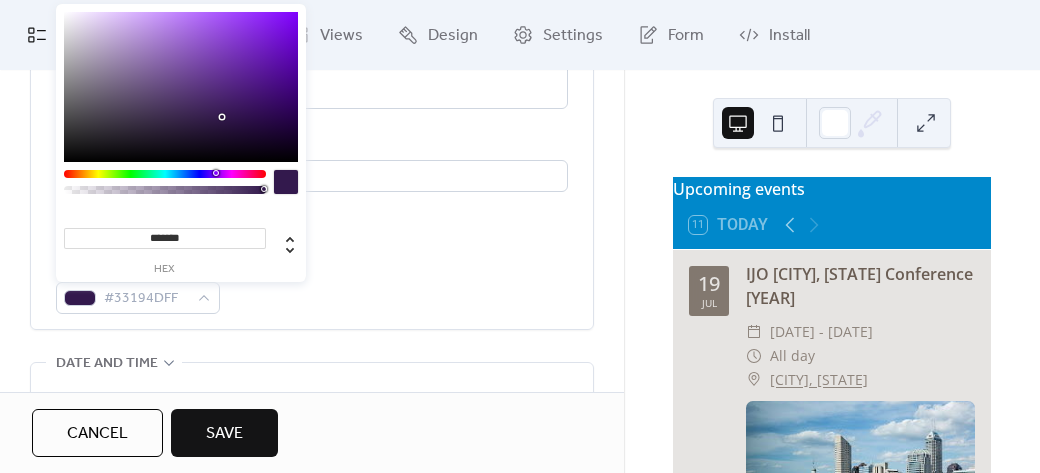 click on "Link to Google Maps" at bounding box center [312, 219] 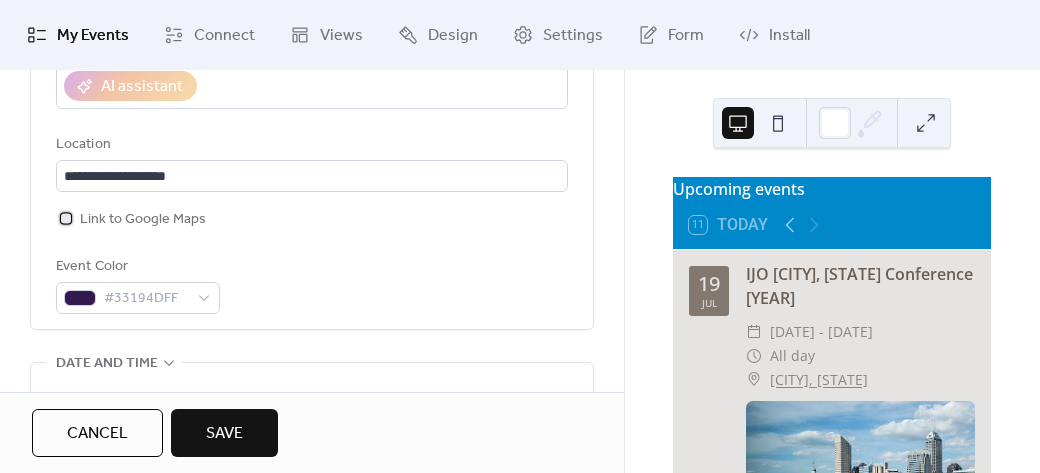 click at bounding box center (66, 218) 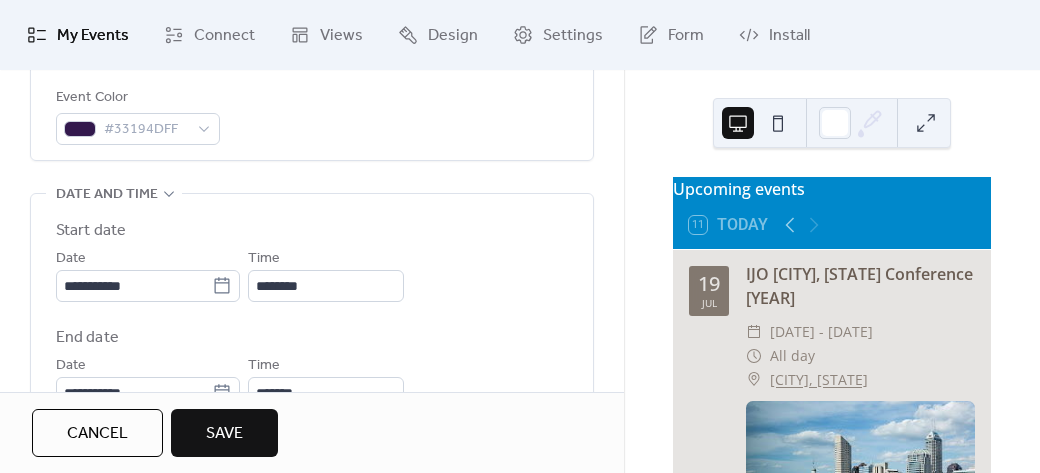 scroll, scrollTop: 600, scrollLeft: 0, axis: vertical 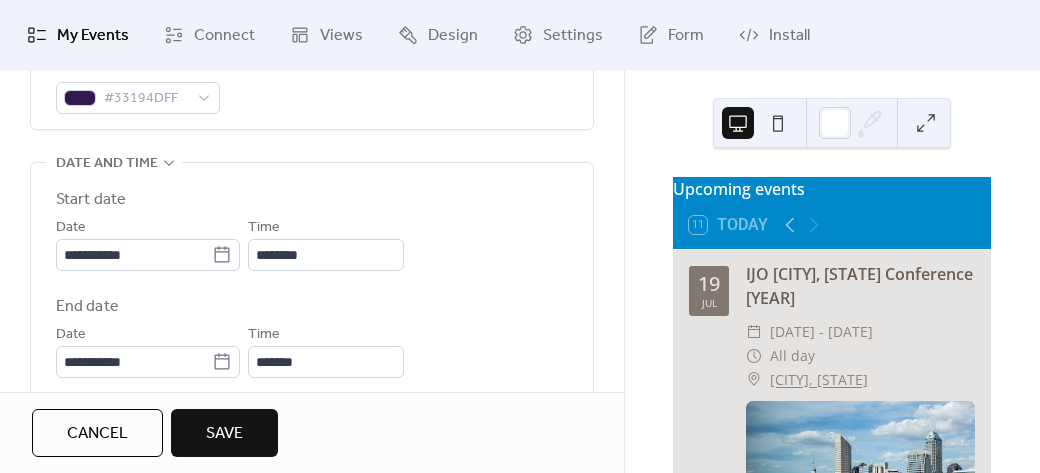 click 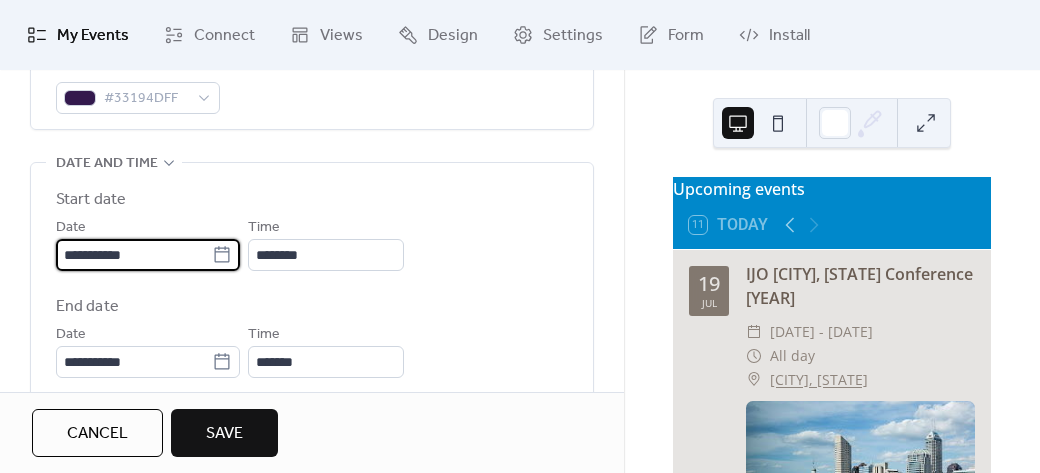 click on "**********" at bounding box center [134, 255] 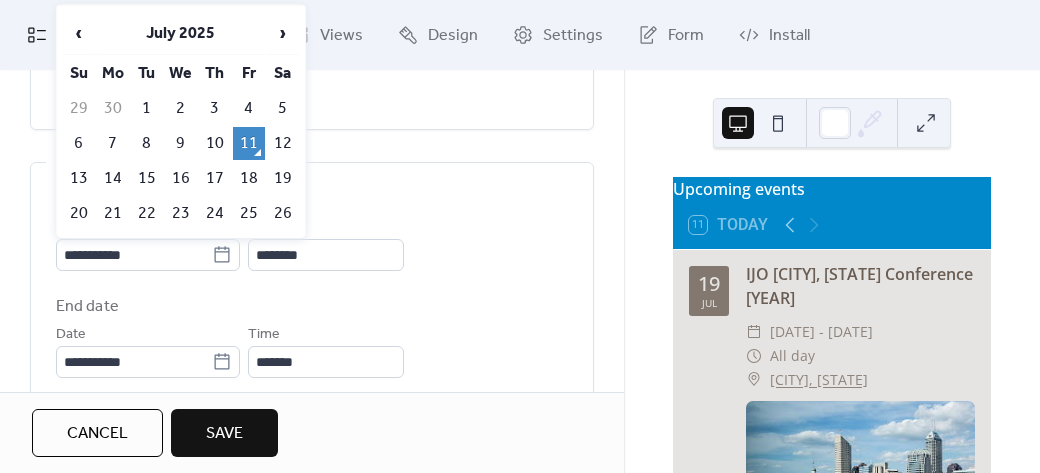 click on "›" at bounding box center (283, 33) 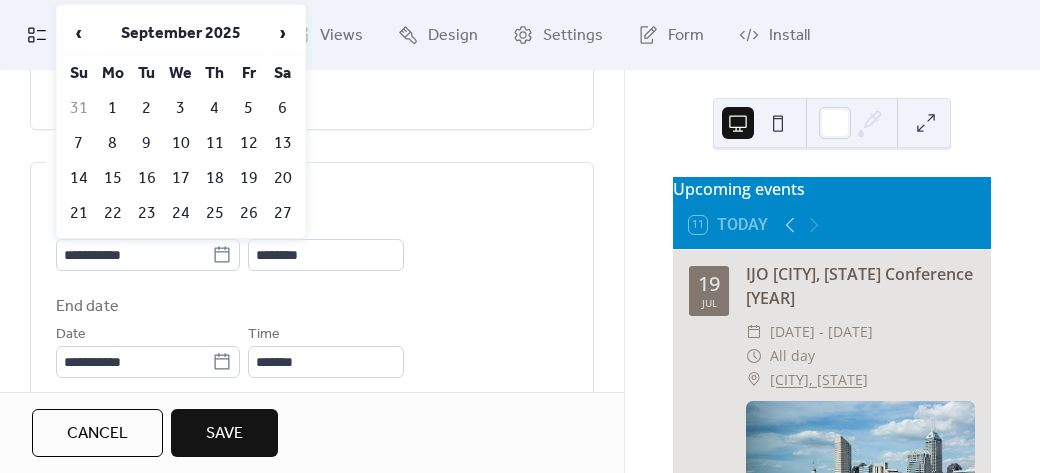 click on "›" at bounding box center [283, 33] 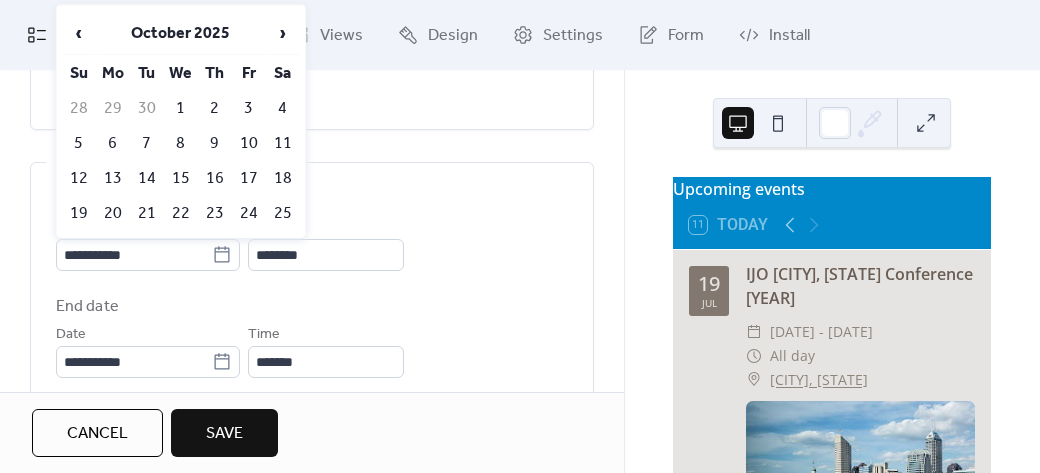 click on "›" at bounding box center [283, 33] 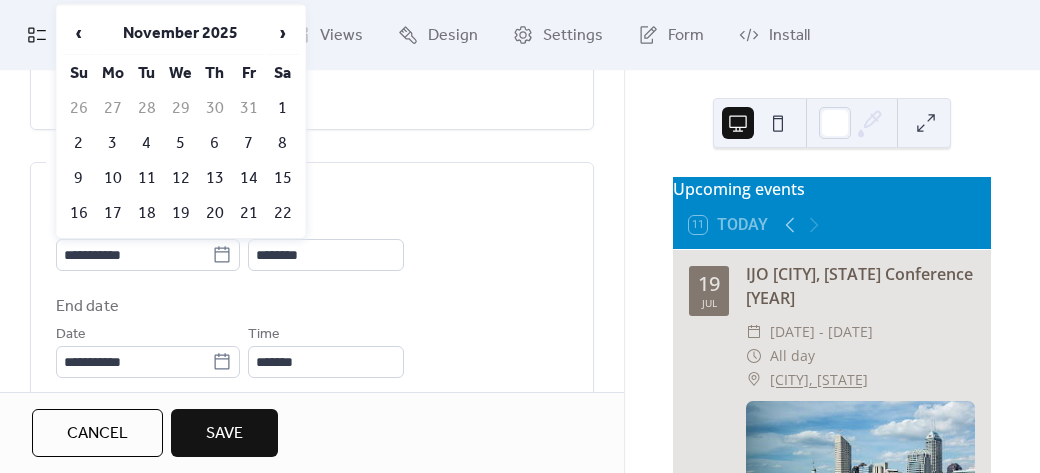 click on "›" at bounding box center [283, 33] 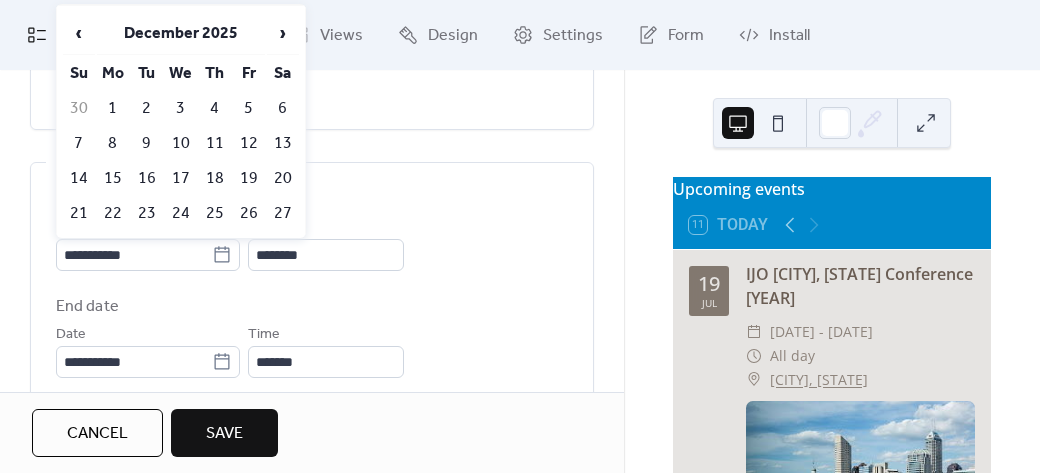 click on "›" at bounding box center [283, 33] 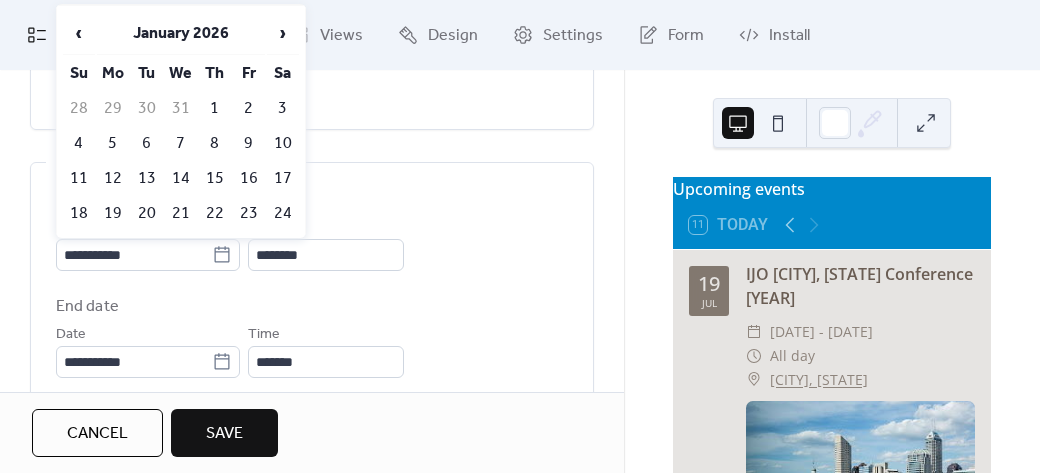 click on "›" at bounding box center (283, 33) 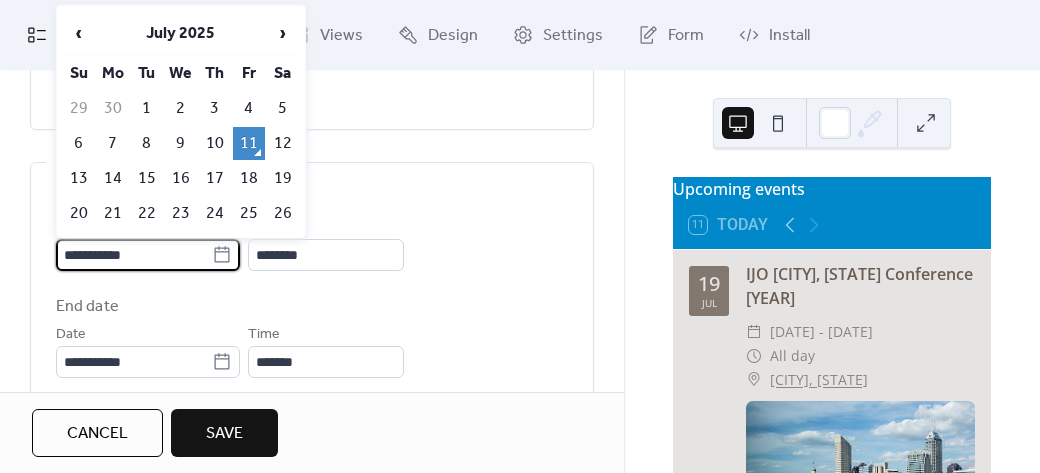 drag, startPoint x: 179, startPoint y: 238, endPoint x: 168, endPoint y: 261, distance: 25.495098 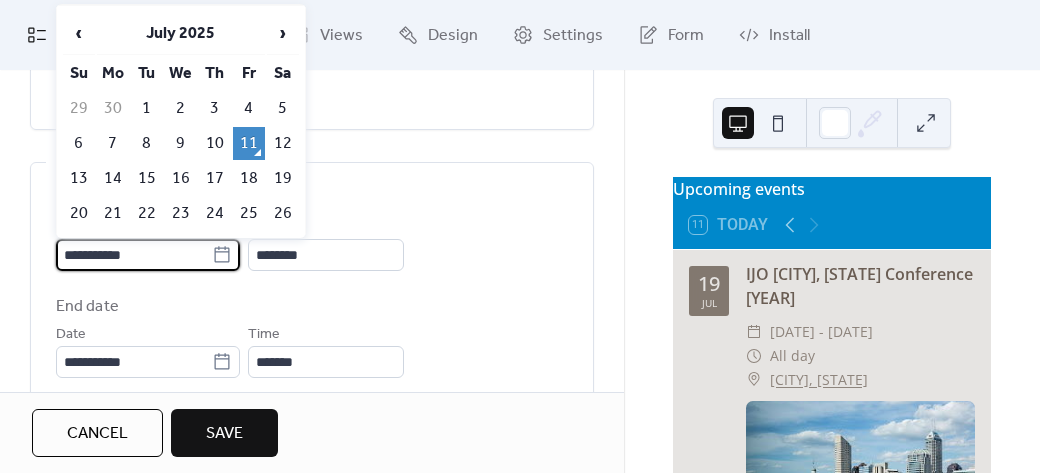 click on "**********" at bounding box center (134, 255) 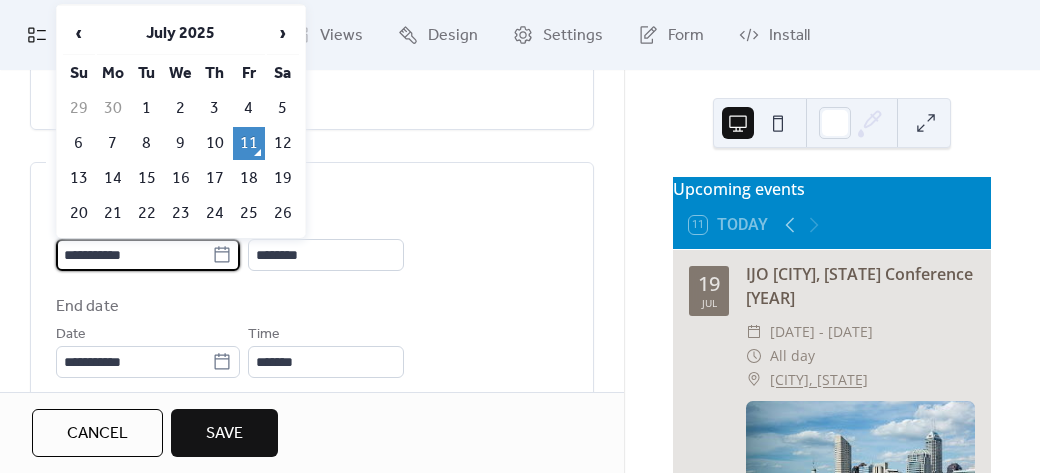 click on "**********" at bounding box center (134, 255) 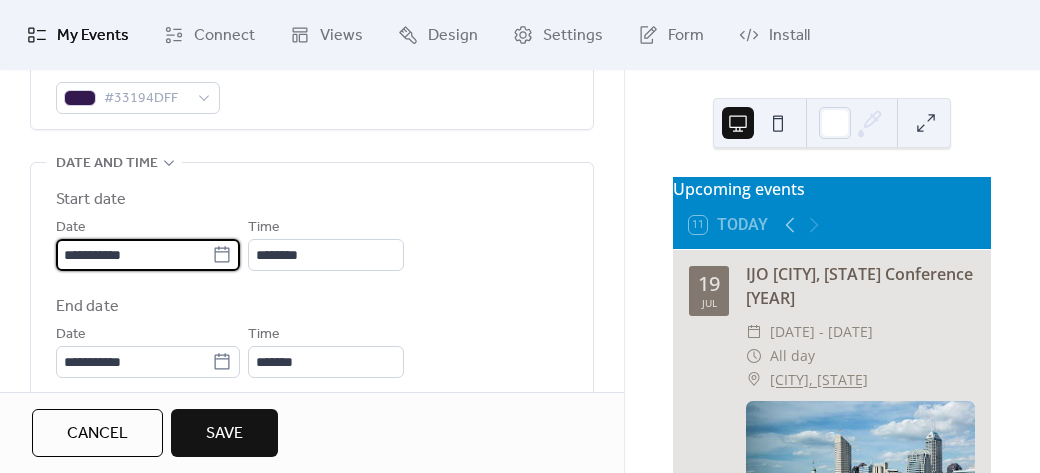 drag, startPoint x: 102, startPoint y: 252, endPoint x: 86, endPoint y: 252, distance: 16 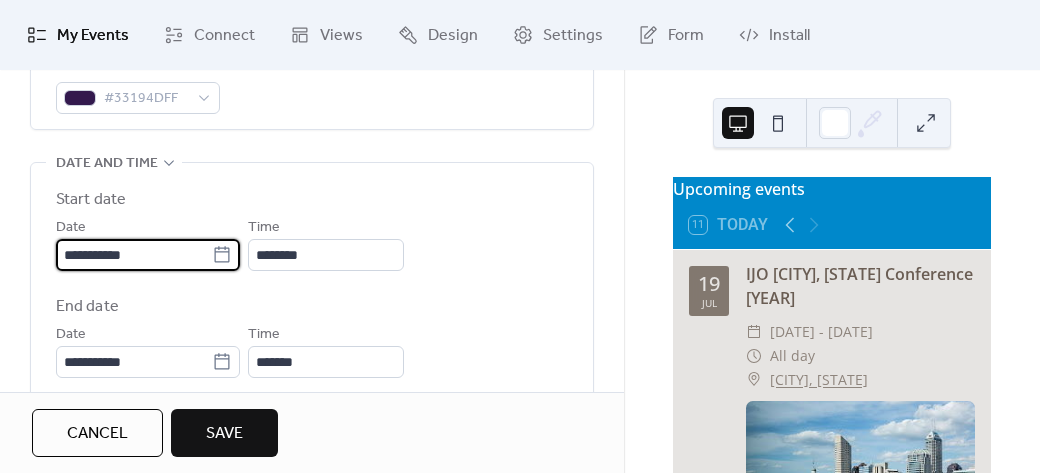 click on "**********" at bounding box center (134, 255) 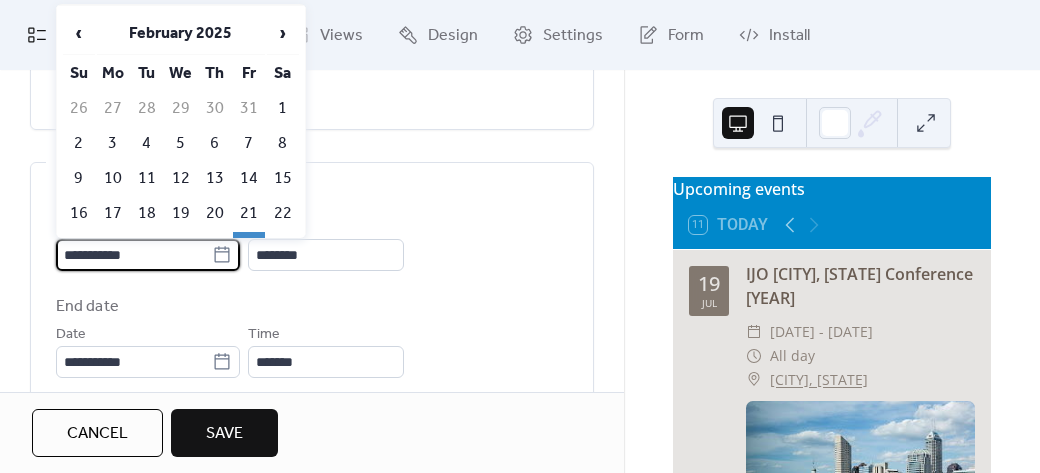 click on "**********" at bounding box center [134, 255] 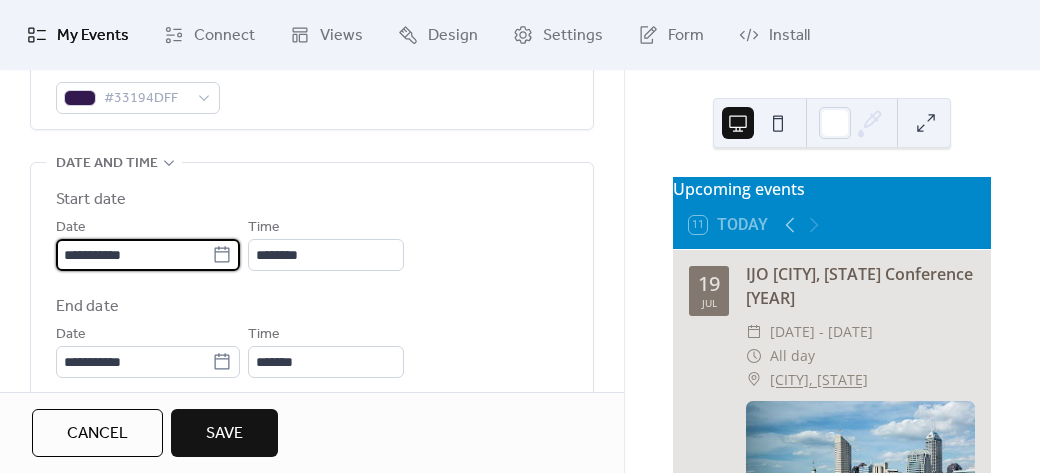 type on "**********" 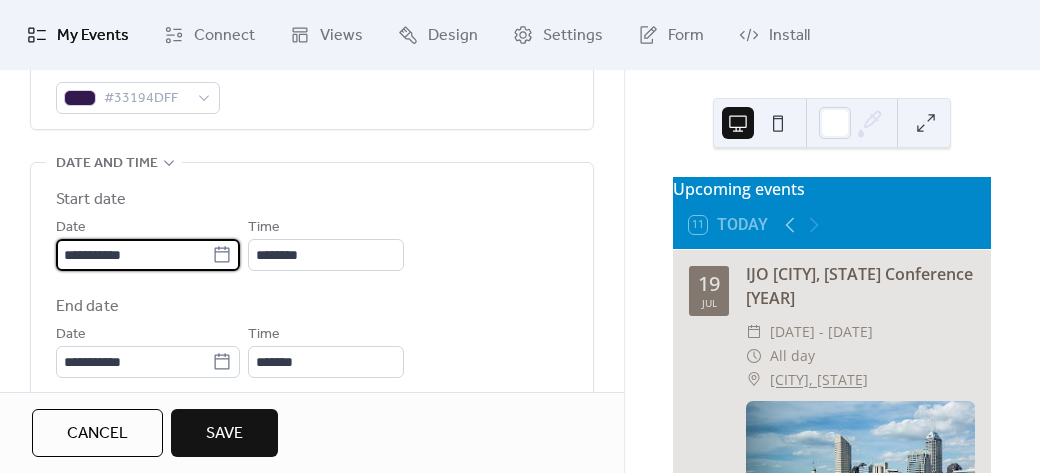 click on "Start date" at bounding box center (312, 200) 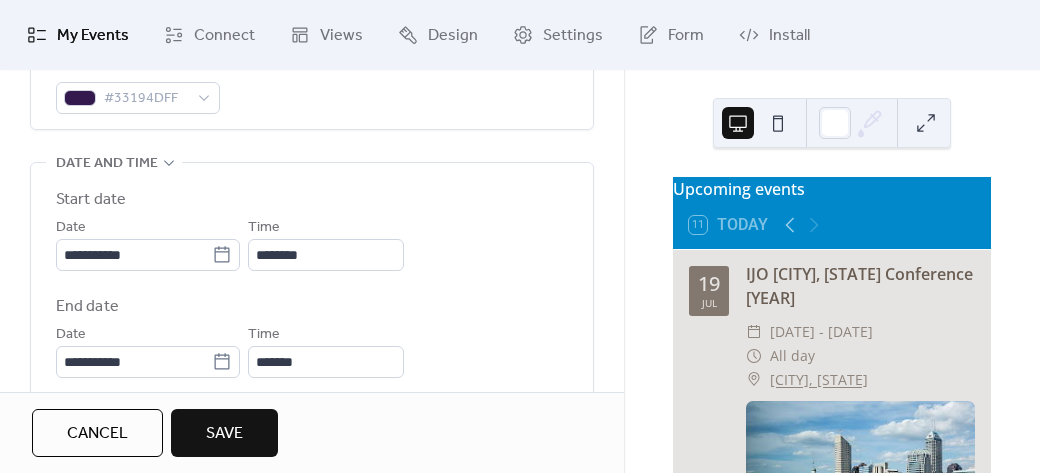 click 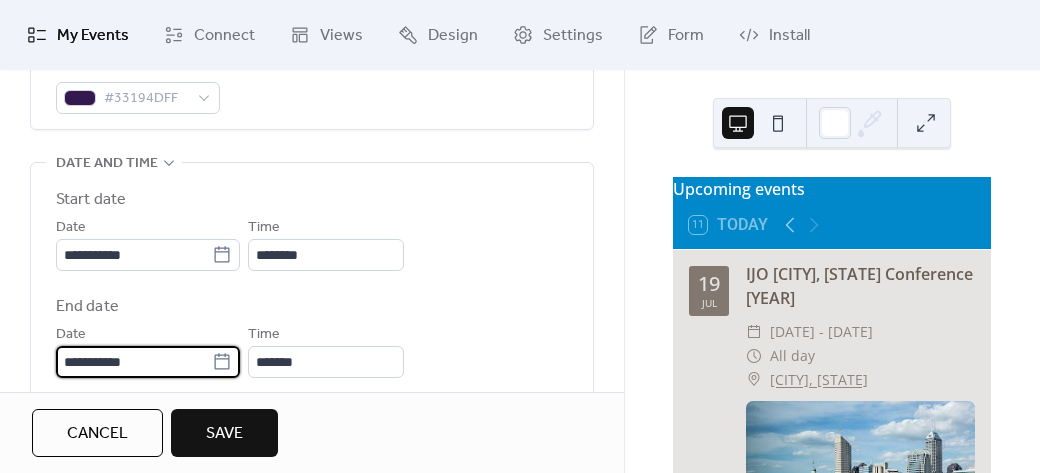 click on "**********" at bounding box center [134, 362] 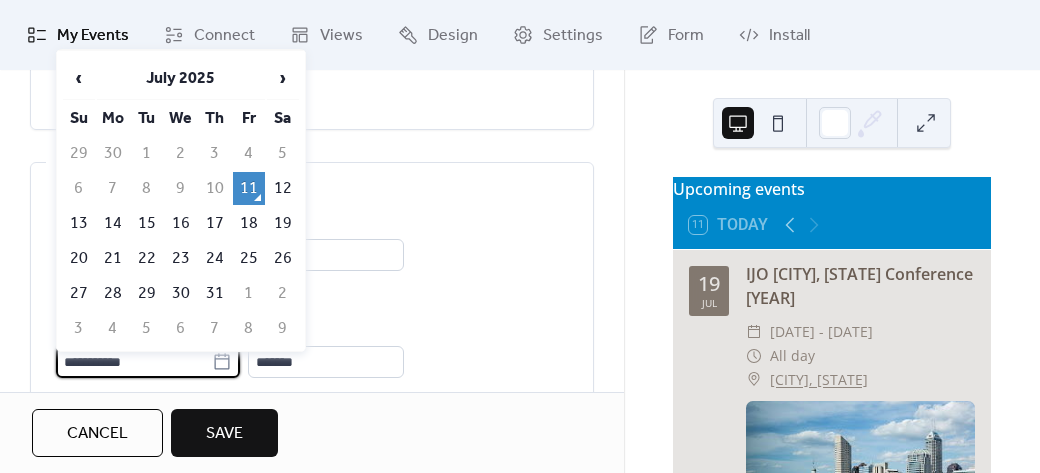 drag, startPoint x: 76, startPoint y: 360, endPoint x: 60, endPoint y: 361, distance: 16.03122 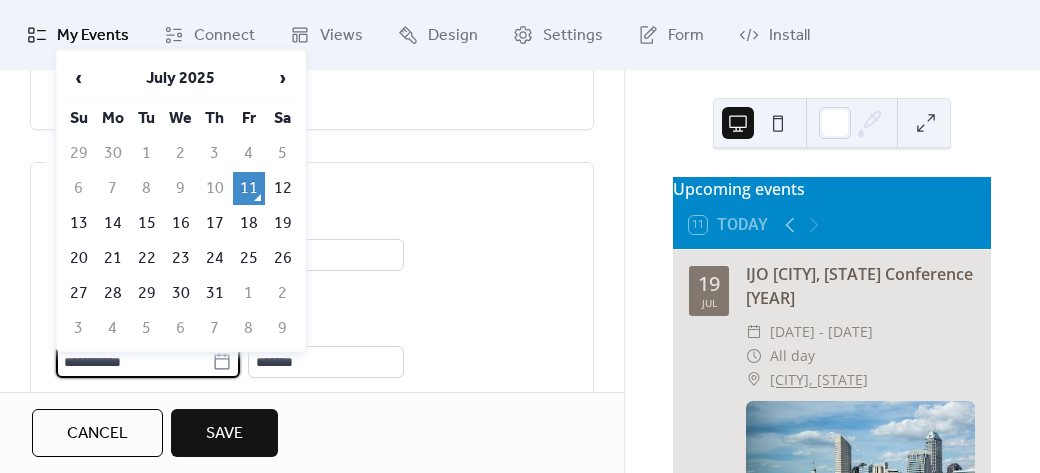 click on "**********" at bounding box center [134, 362] 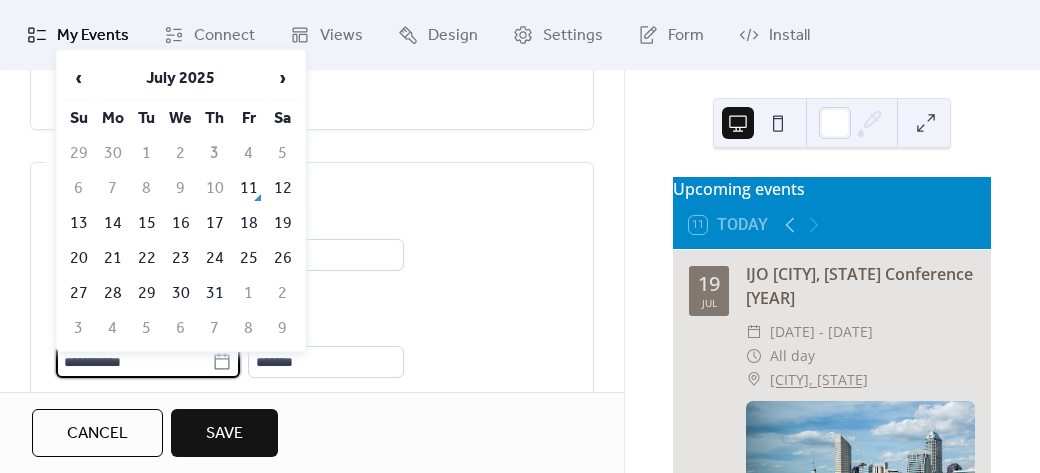 click on "**********" at bounding box center [134, 362] 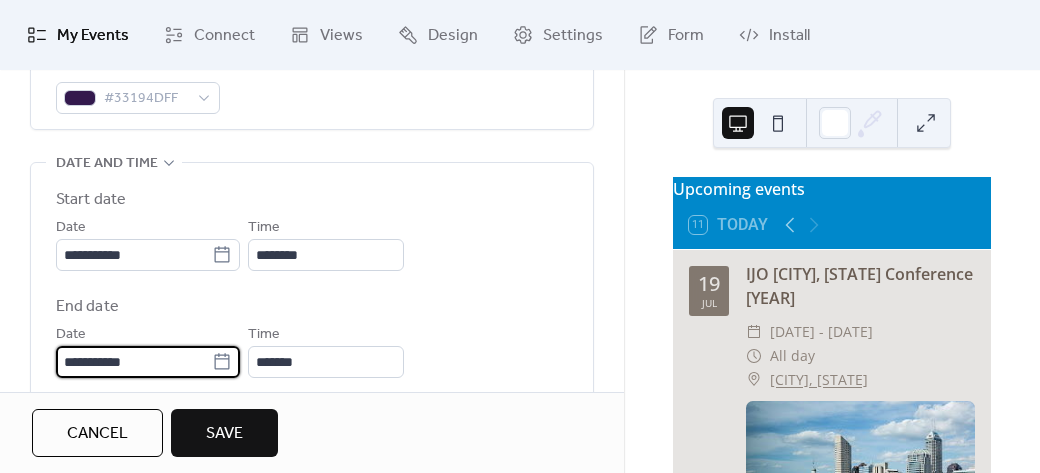 drag, startPoint x: 100, startPoint y: 359, endPoint x: 84, endPoint y: 359, distance: 16 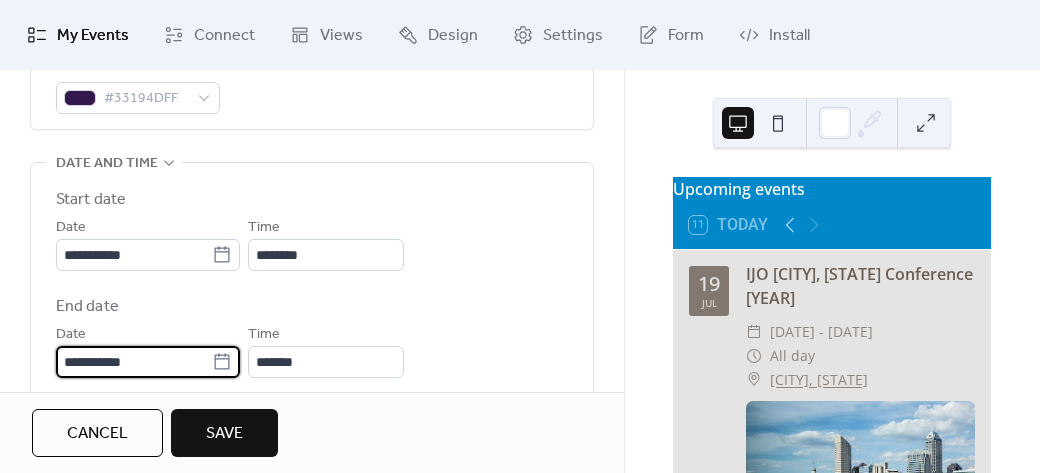click on "**********" at bounding box center (134, 362) 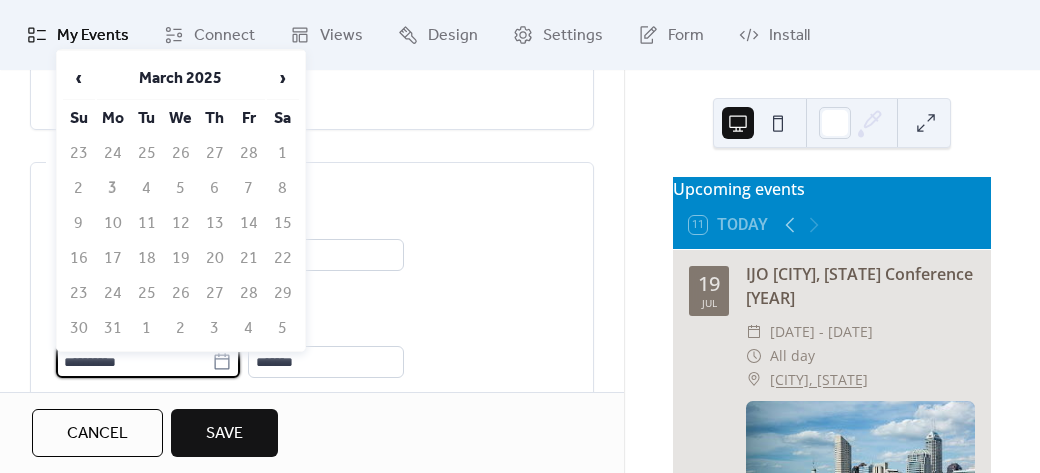 click on "**********" at bounding box center [134, 362] 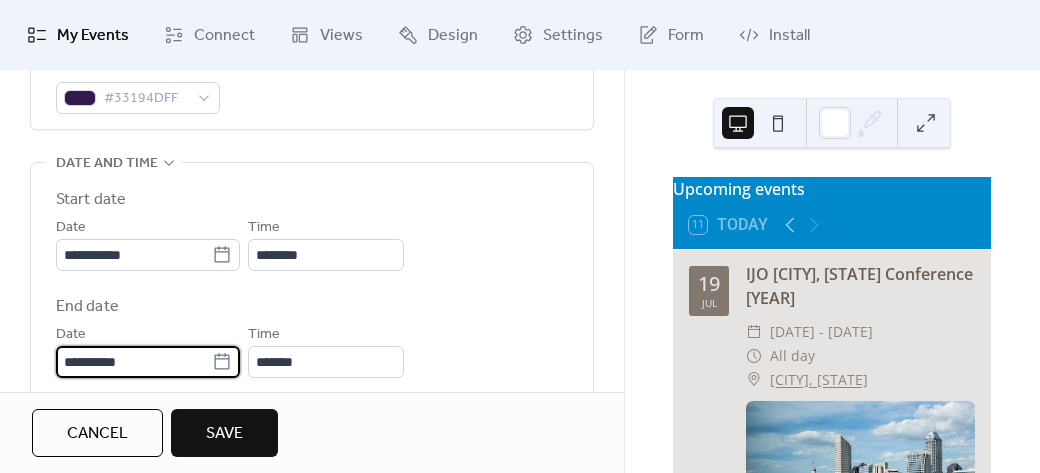 type on "**********" 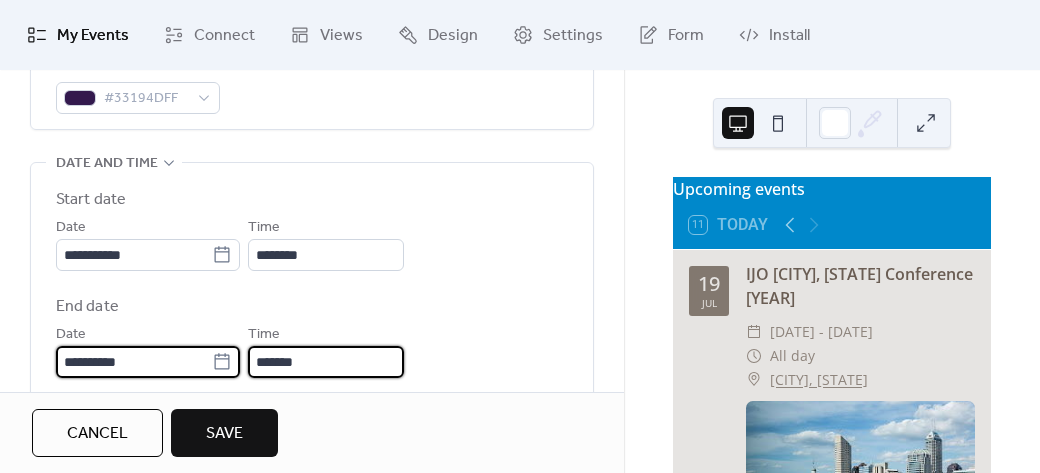 type on "**********" 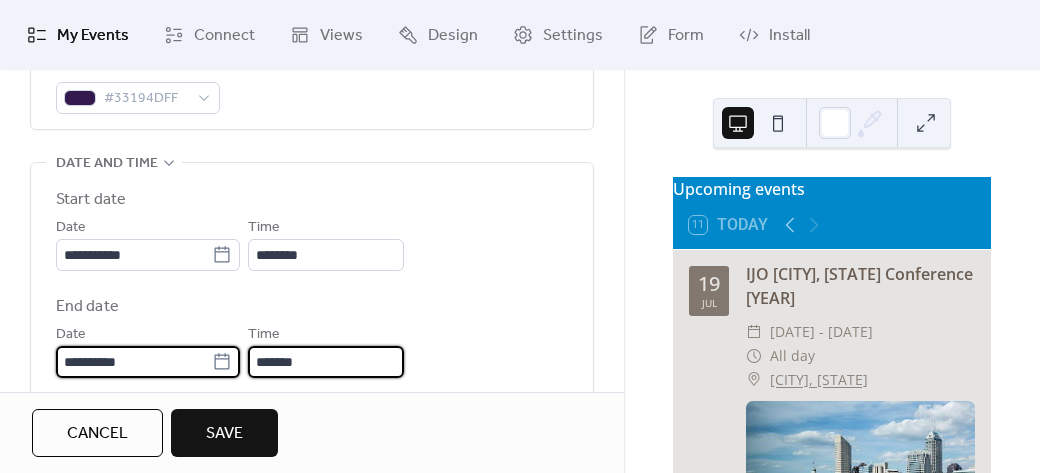 type on "**********" 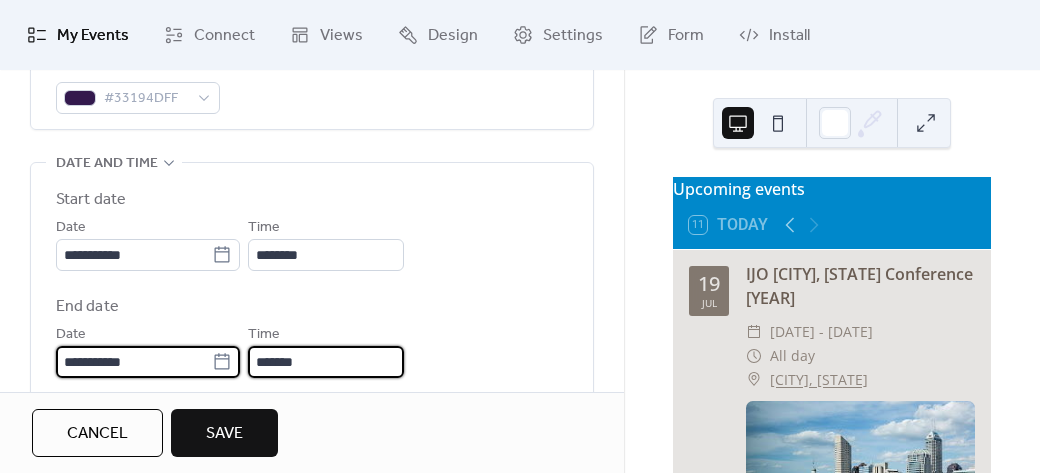 click on "*******" at bounding box center [326, 362] 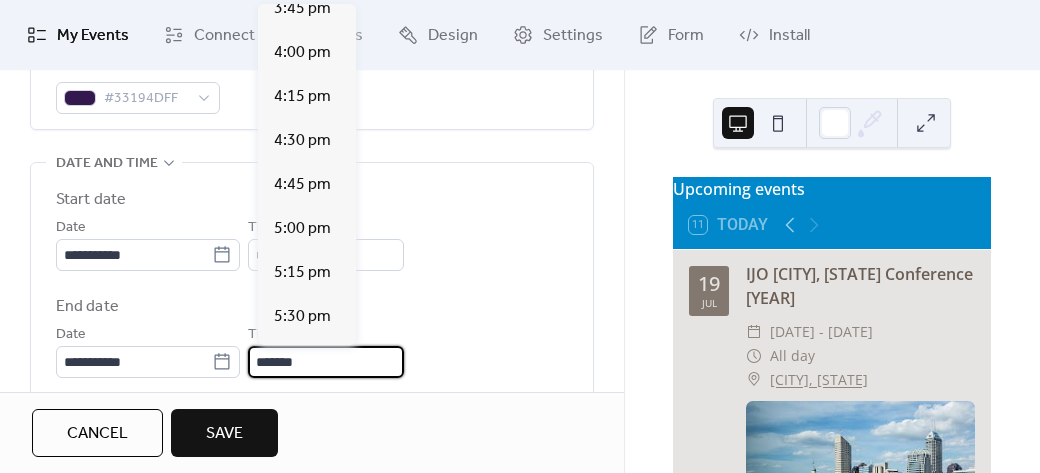 scroll, scrollTop: 2888, scrollLeft: 0, axis: vertical 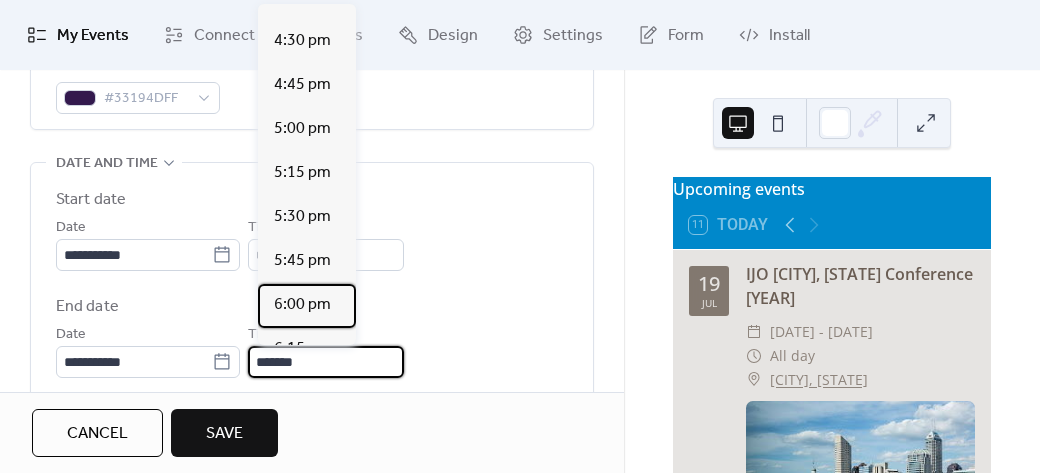 click on "6:00 pm" at bounding box center [302, 305] 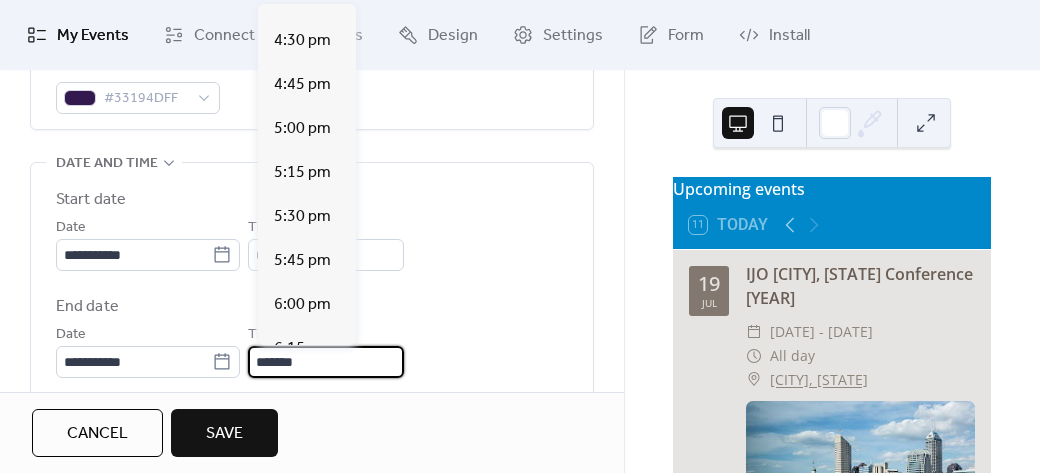 type on "*******" 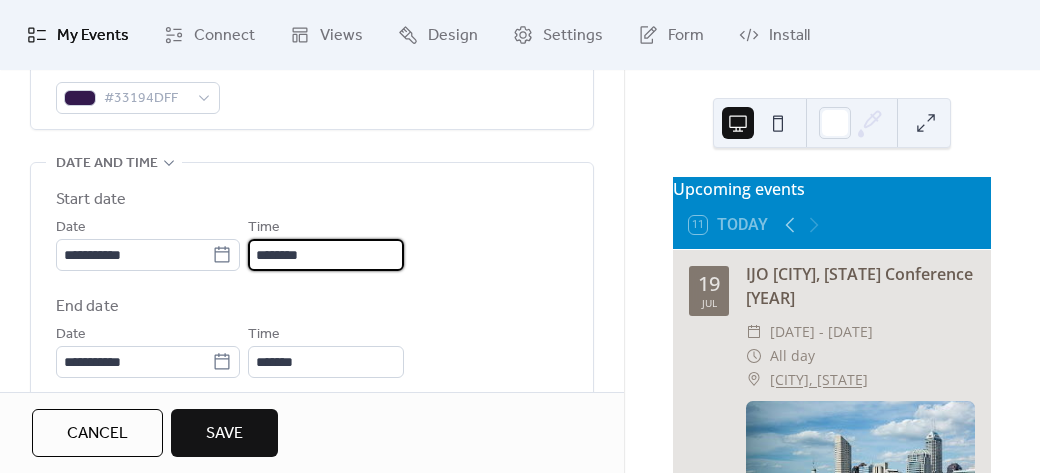 click on "********" at bounding box center [326, 255] 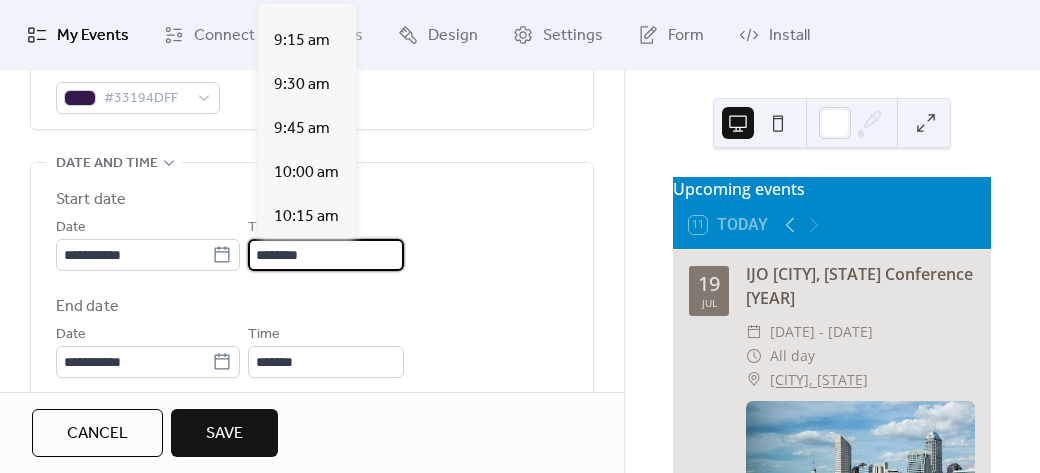 scroll, scrollTop: 1512, scrollLeft: 0, axis: vertical 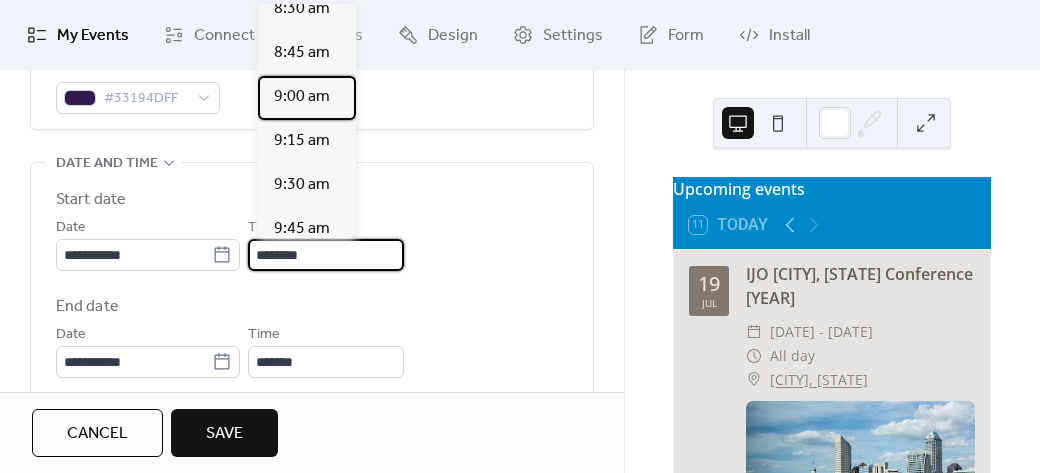 click on "9:00 am" at bounding box center [302, 97] 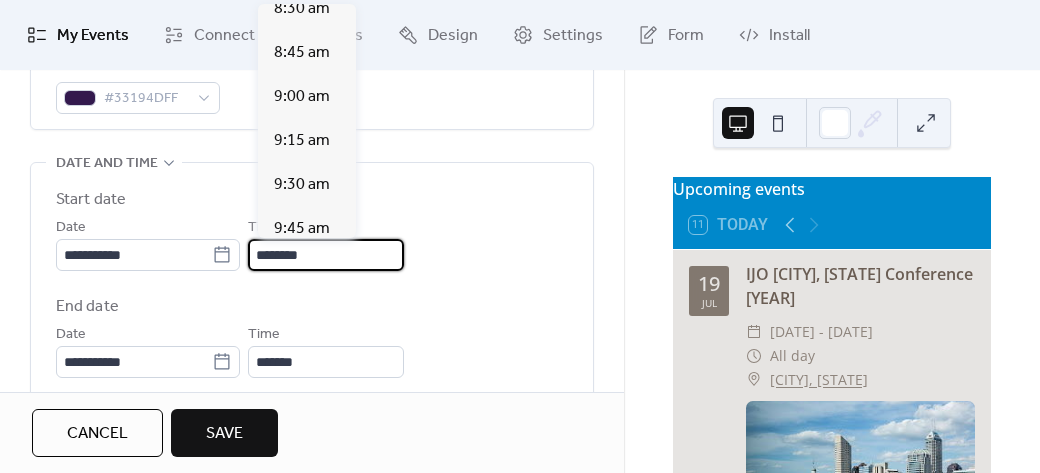 type on "*******" 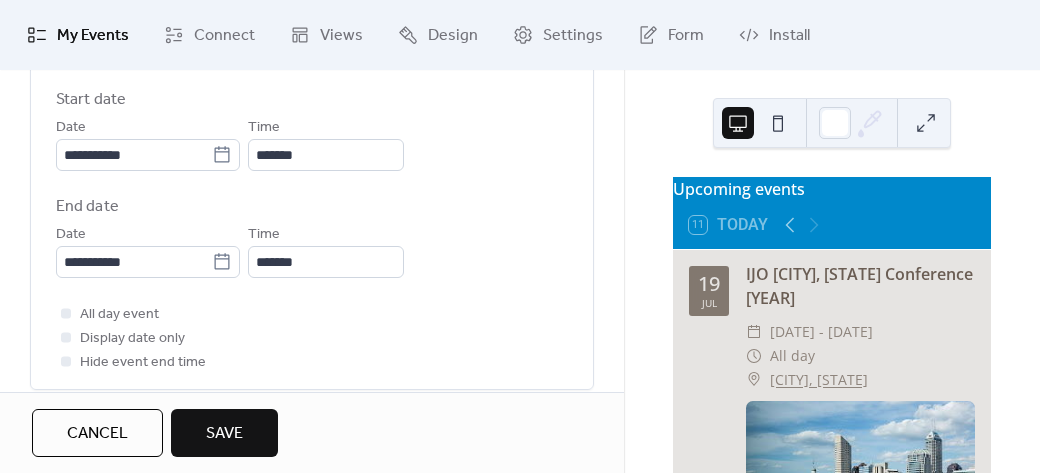 scroll, scrollTop: 700, scrollLeft: 0, axis: vertical 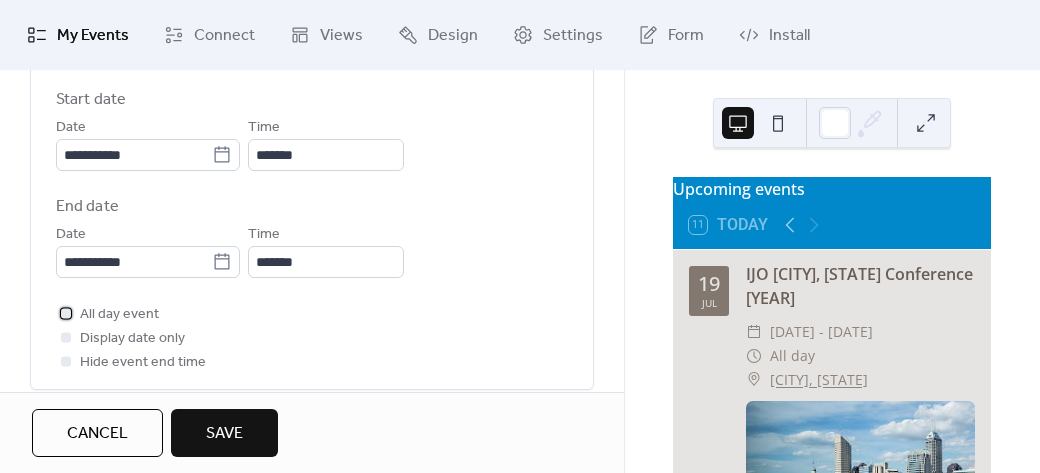 click at bounding box center [66, 313] 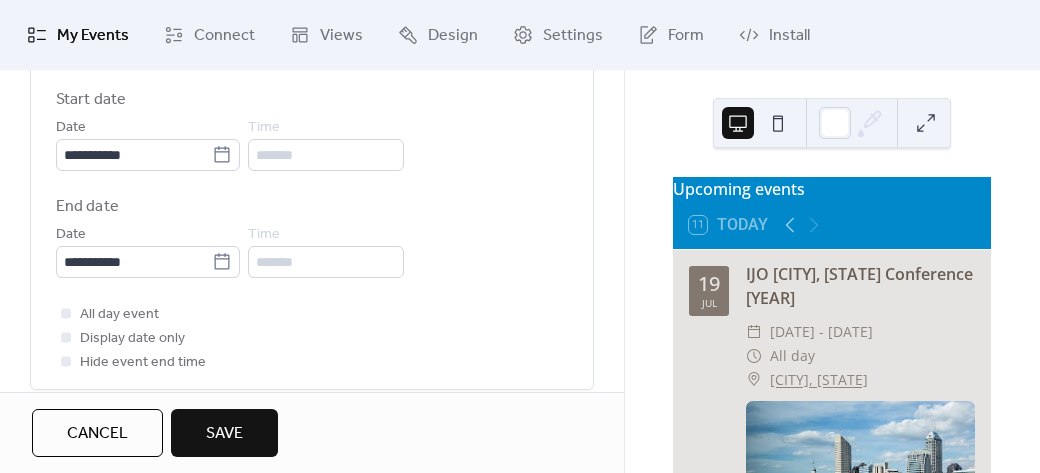 click at bounding box center (66, 337) 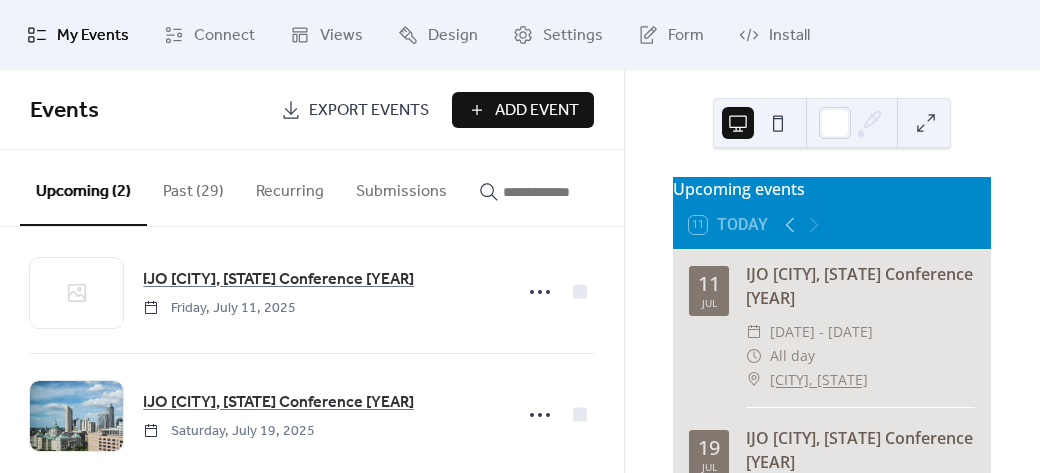 scroll, scrollTop: 64, scrollLeft: 0, axis: vertical 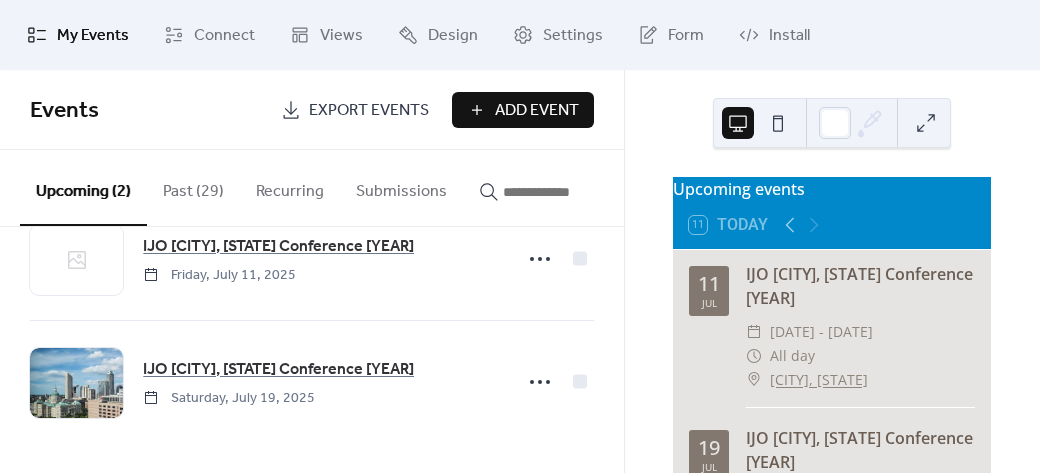 click 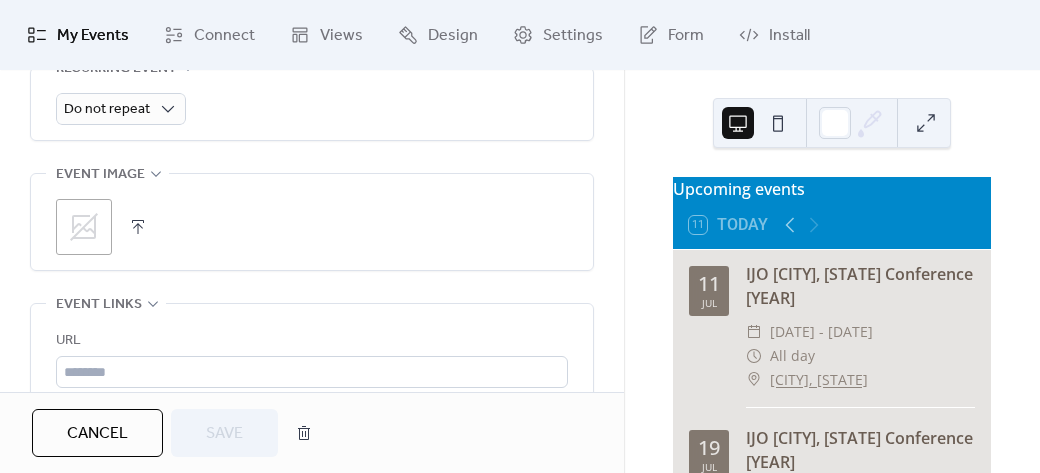 scroll, scrollTop: 1100, scrollLeft: 0, axis: vertical 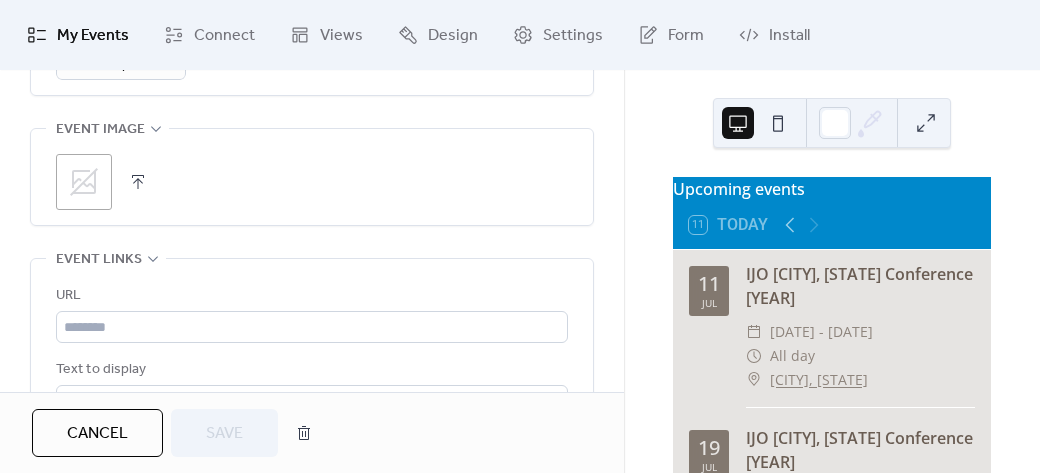 click 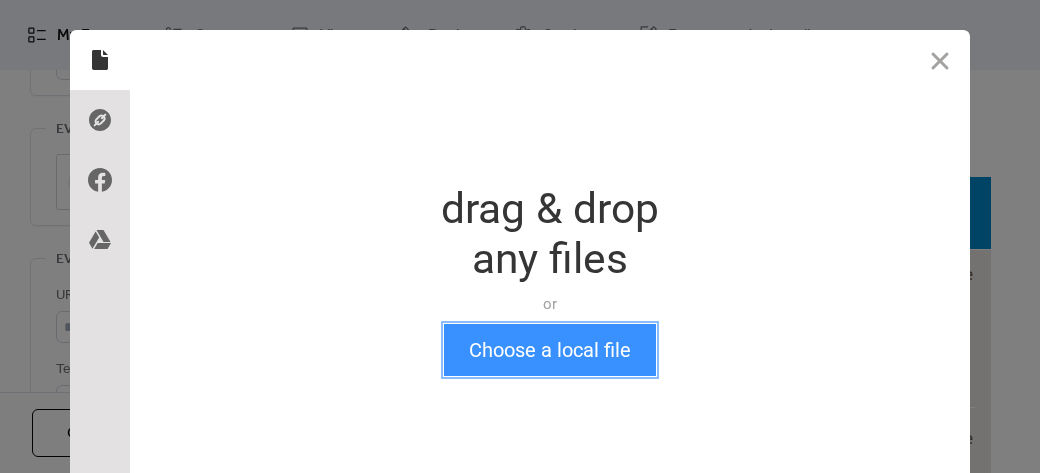 click on "Choose a local file" at bounding box center [550, 350] 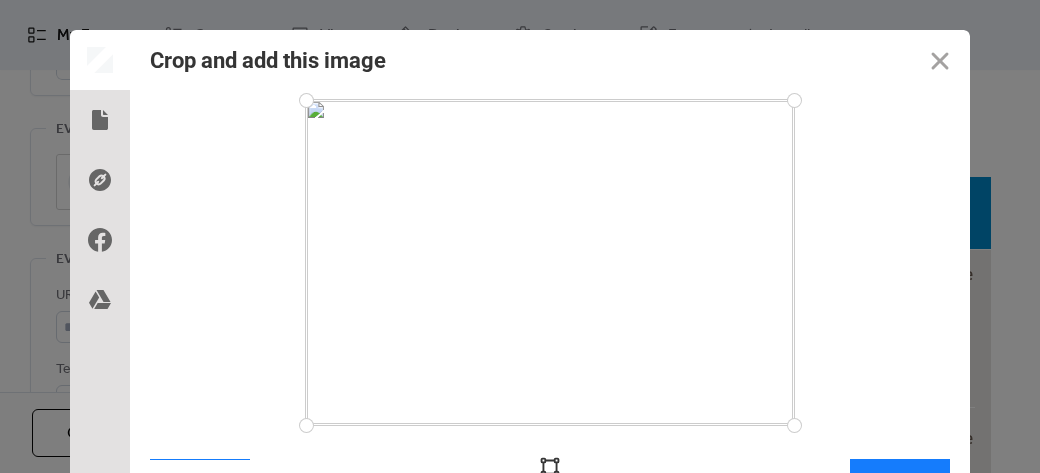 scroll, scrollTop: 32, scrollLeft: 0, axis: vertical 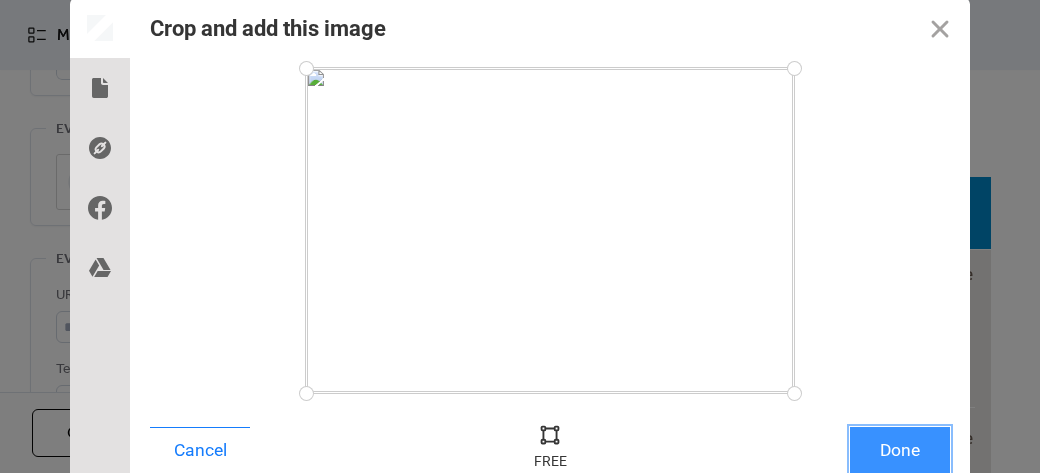 click on "Done" at bounding box center (900, 450) 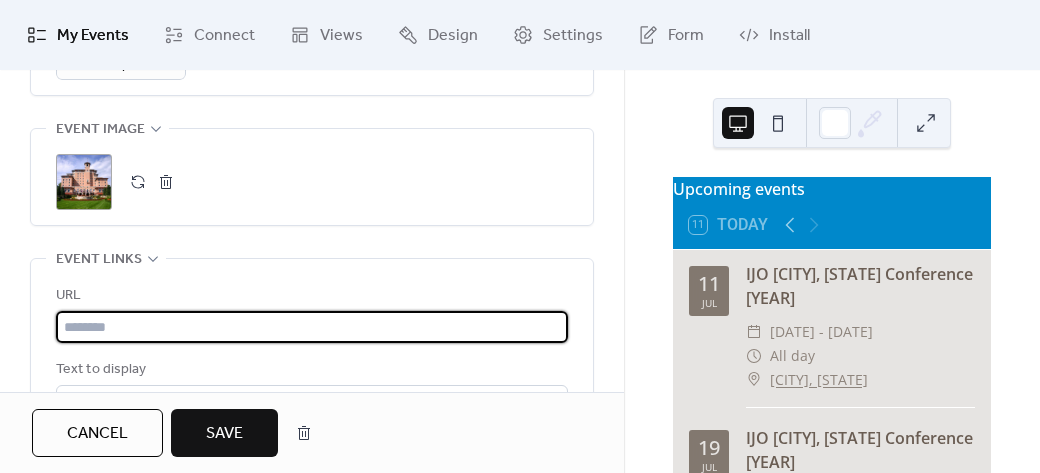 click at bounding box center (312, 327) 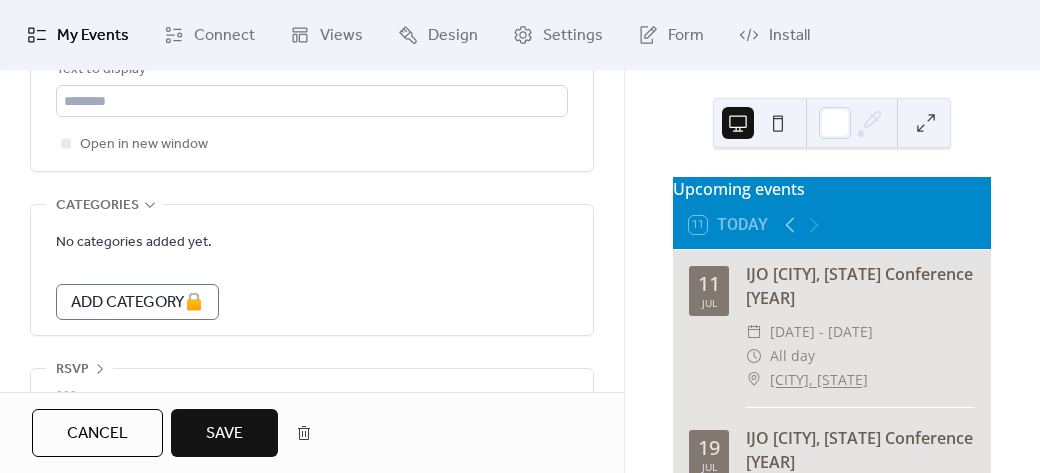 scroll, scrollTop: 1436, scrollLeft: 0, axis: vertical 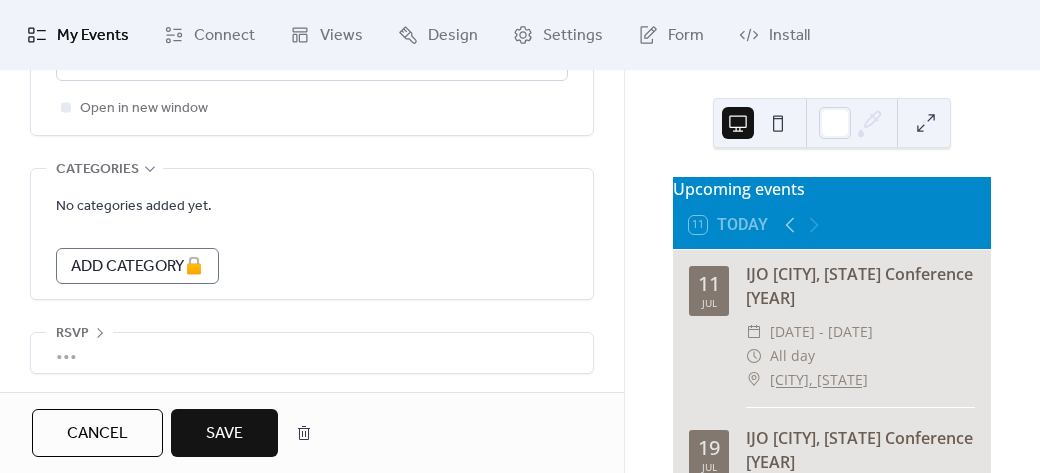 click on "Save" at bounding box center [224, 434] 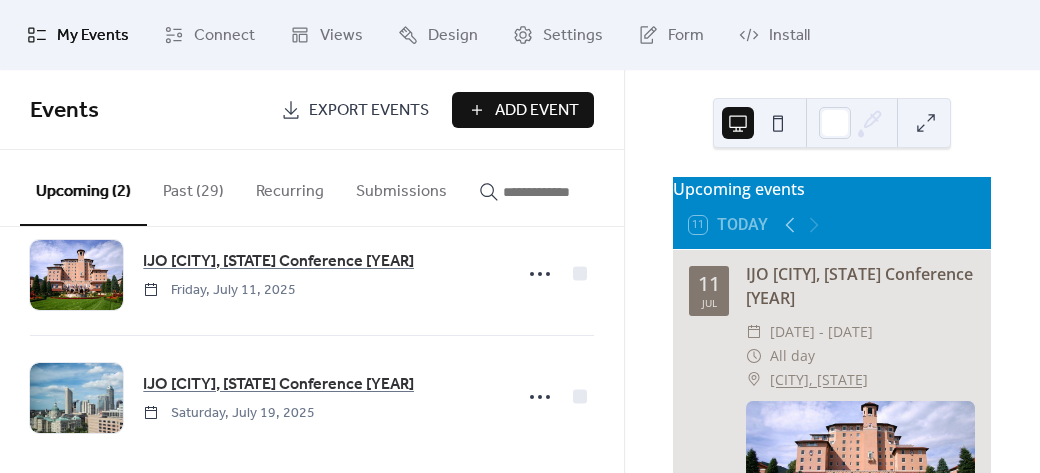 scroll, scrollTop: 64, scrollLeft: 0, axis: vertical 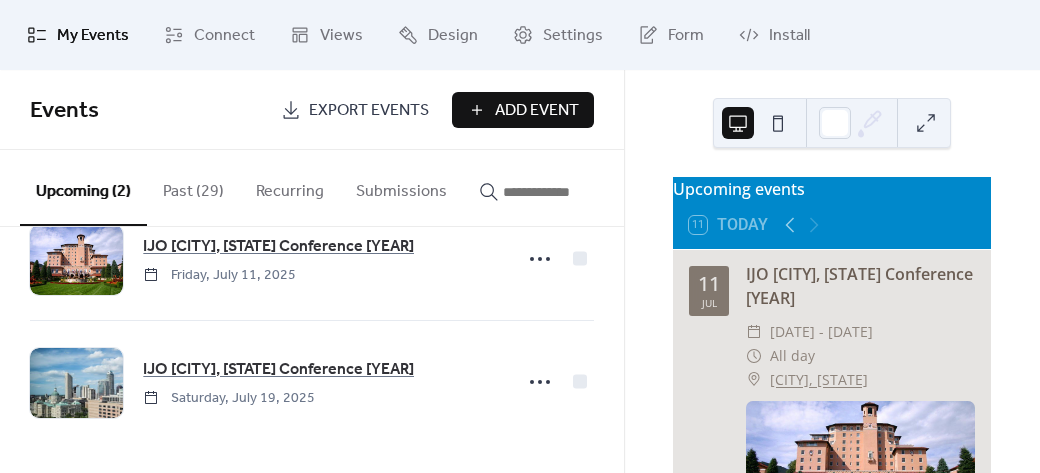 click 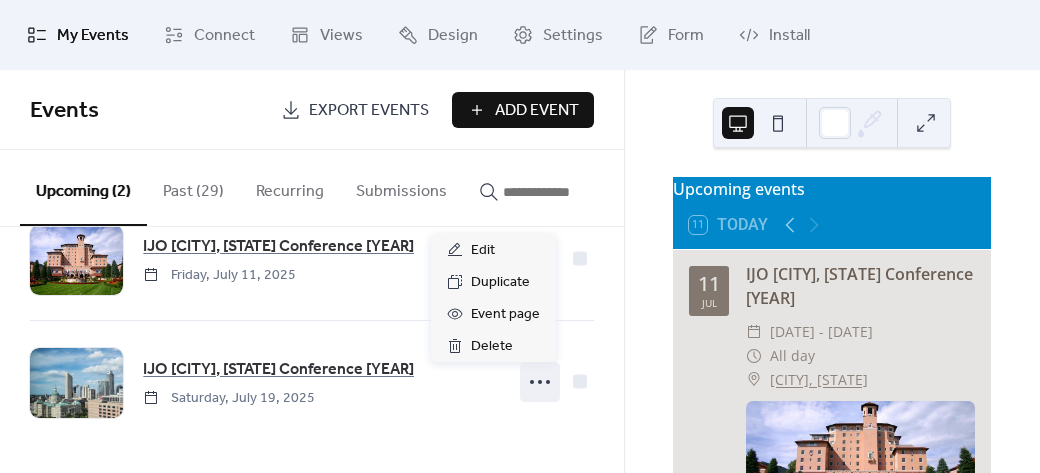 click on "Upcoming events 11 Today 11 Jul IJO [CITY], [STATE] Conference [YEAR] ​ [DATE] - [DATE] ​ All day ​ [CITY], [STATE] 19 Jul IJO [CITY], [STATE] Conference [YEAR] ​ [DATE] - [DATE] ​ All day ​ [CITY], [STATE]   The JW Marriott Indianapolis & Convention Center" at bounding box center [832, 271] 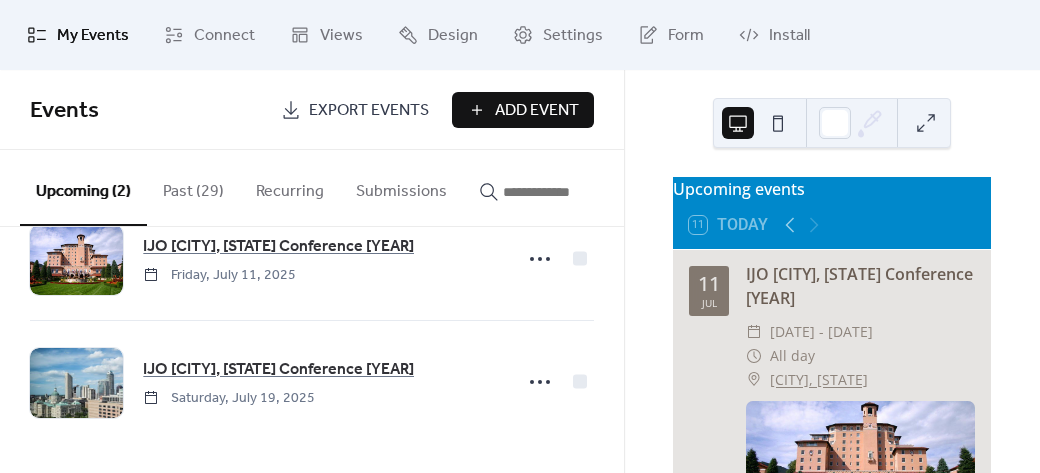 scroll, scrollTop: 100, scrollLeft: 0, axis: vertical 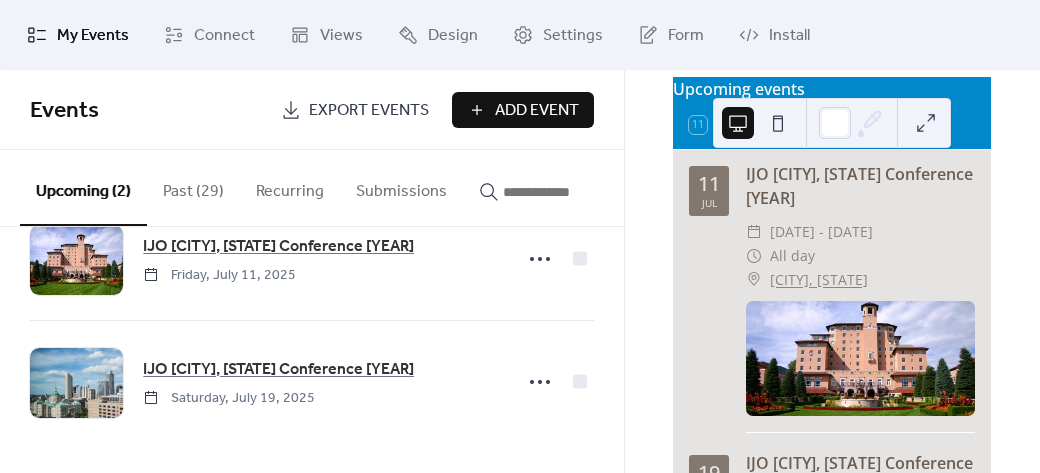 click 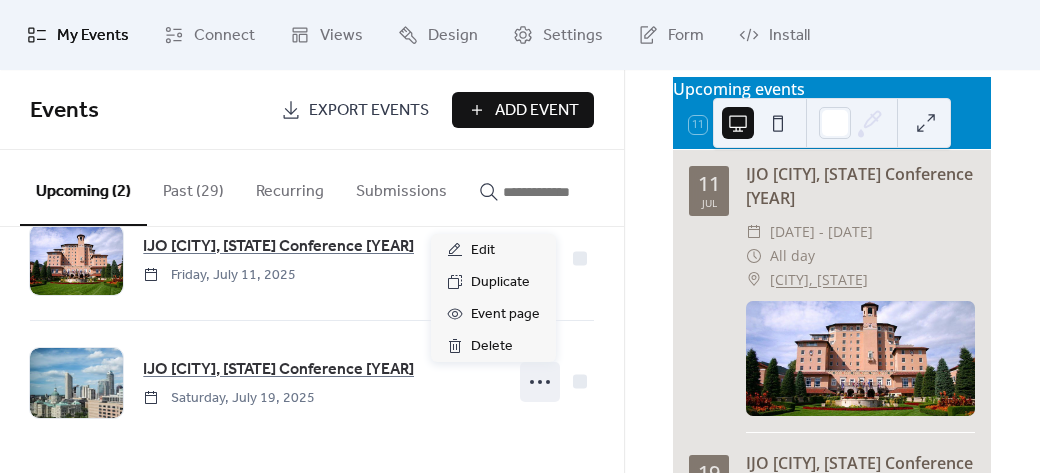 click on "My Events Connect Views Design Settings Form Install" at bounding box center (520, 35) 